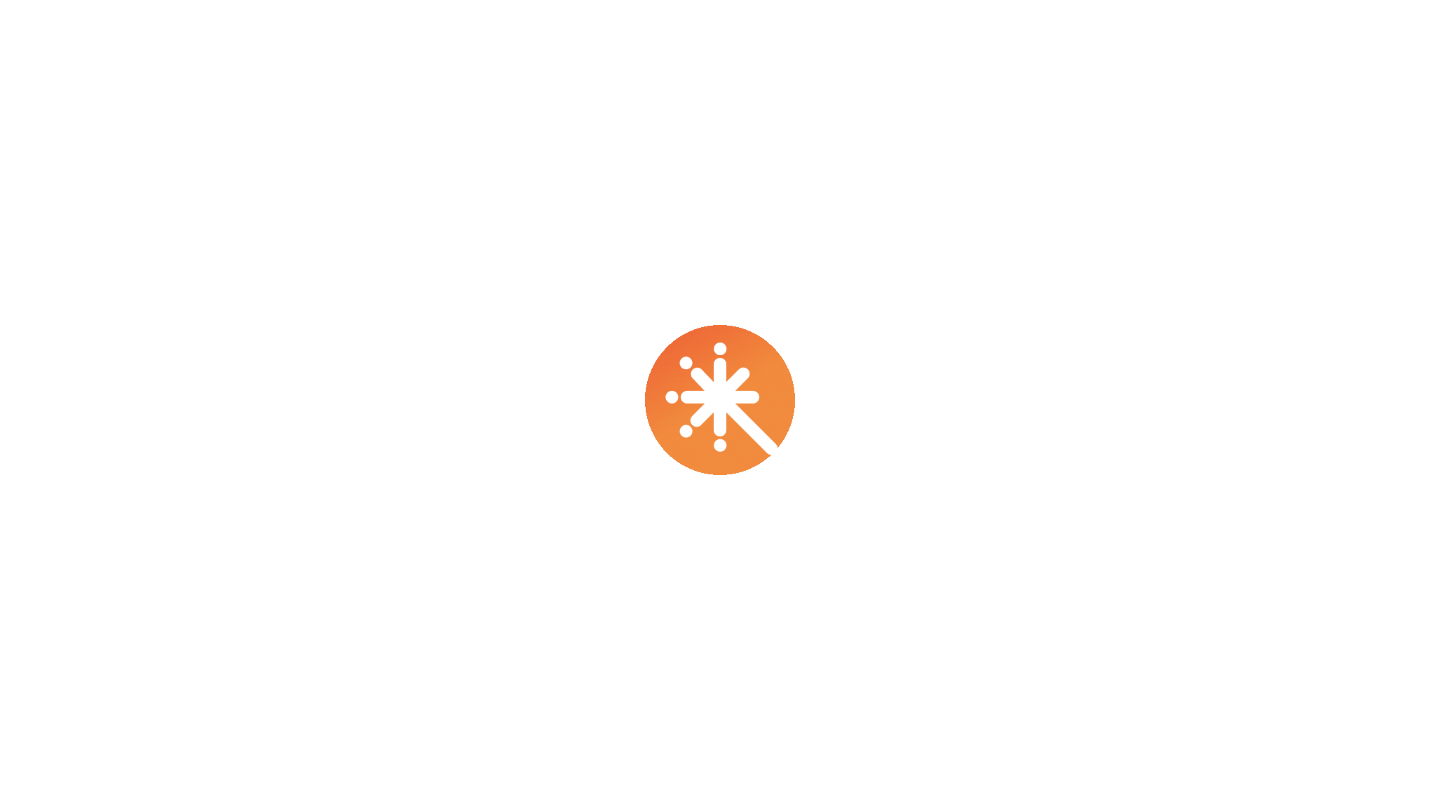 scroll, scrollTop: 0, scrollLeft: 0, axis: both 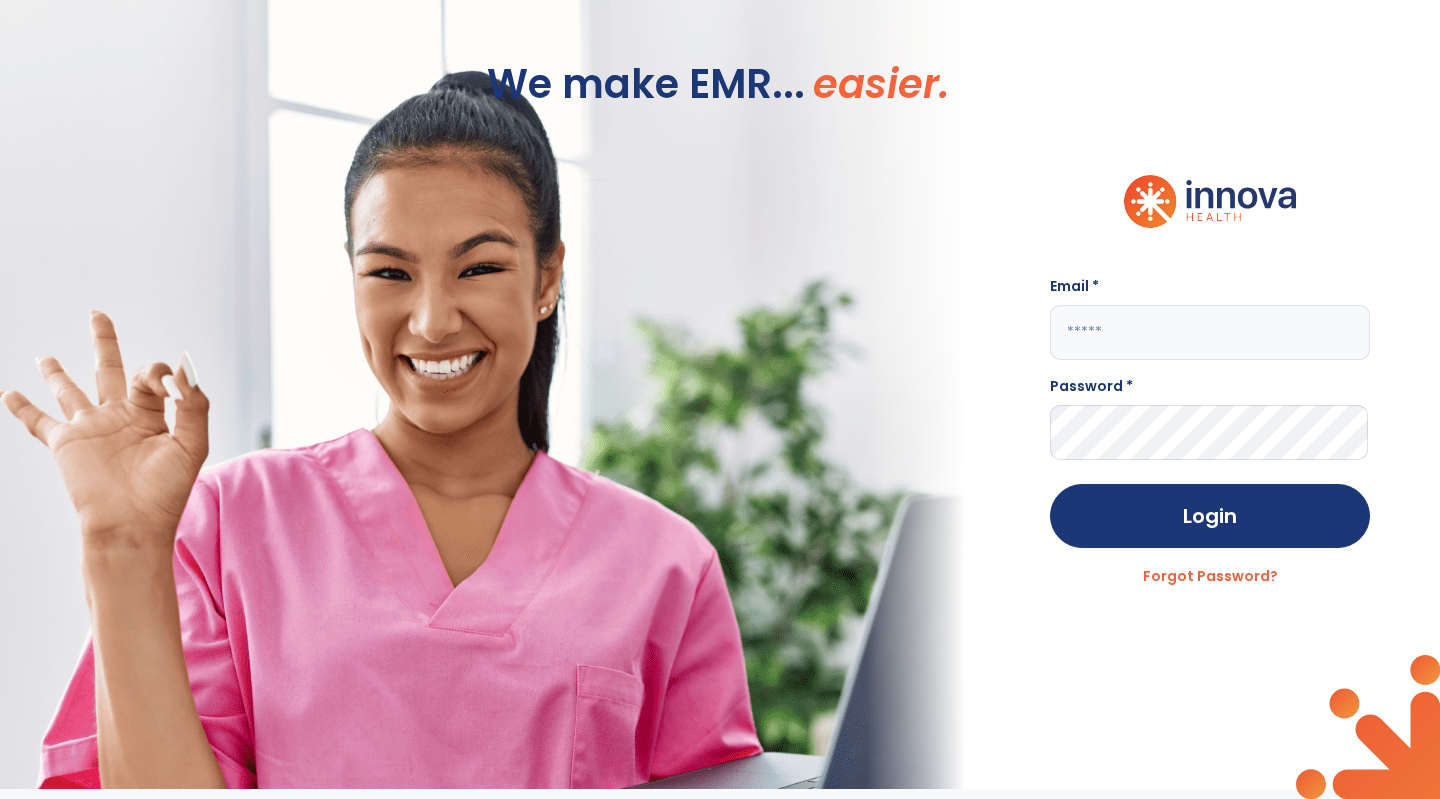 click 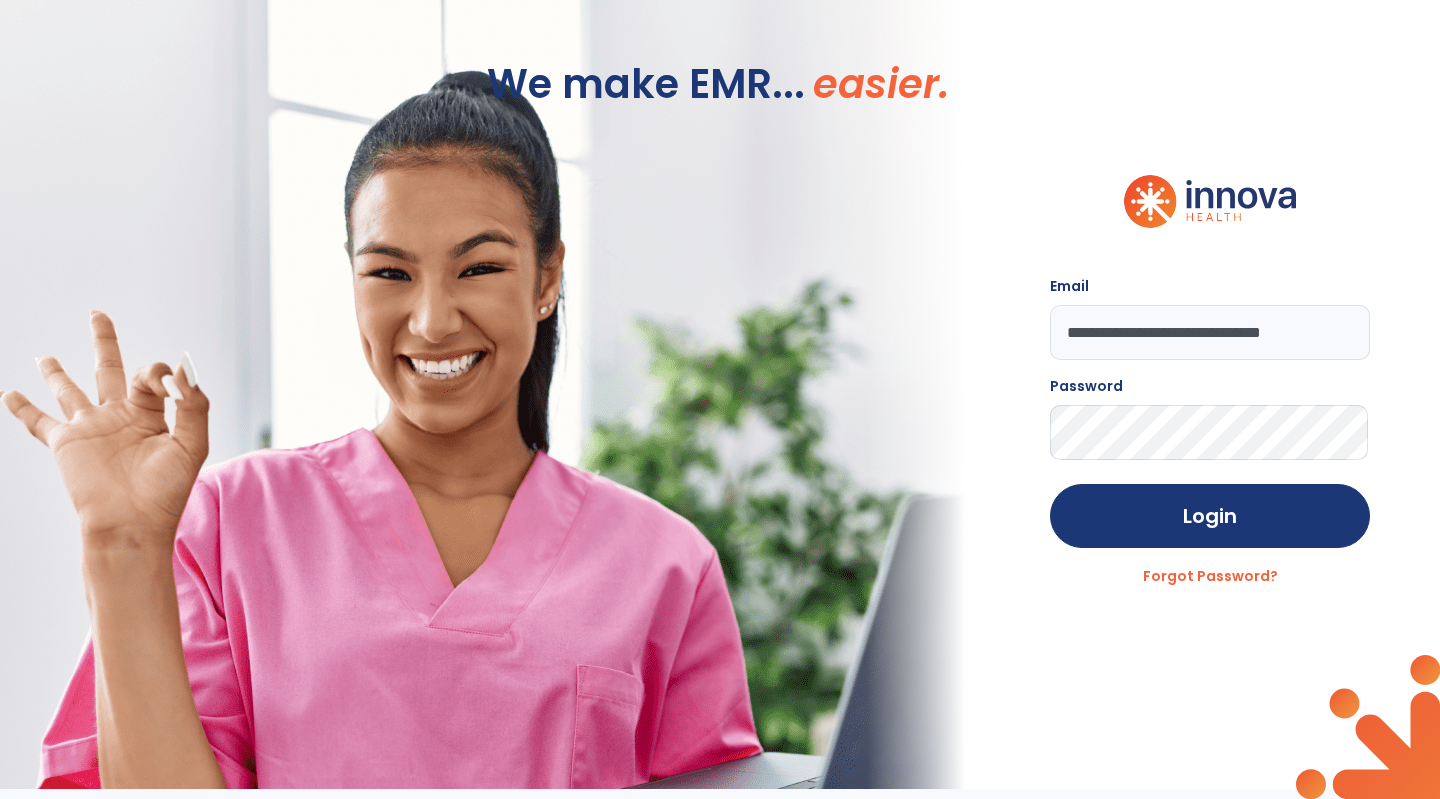 click on "Login" 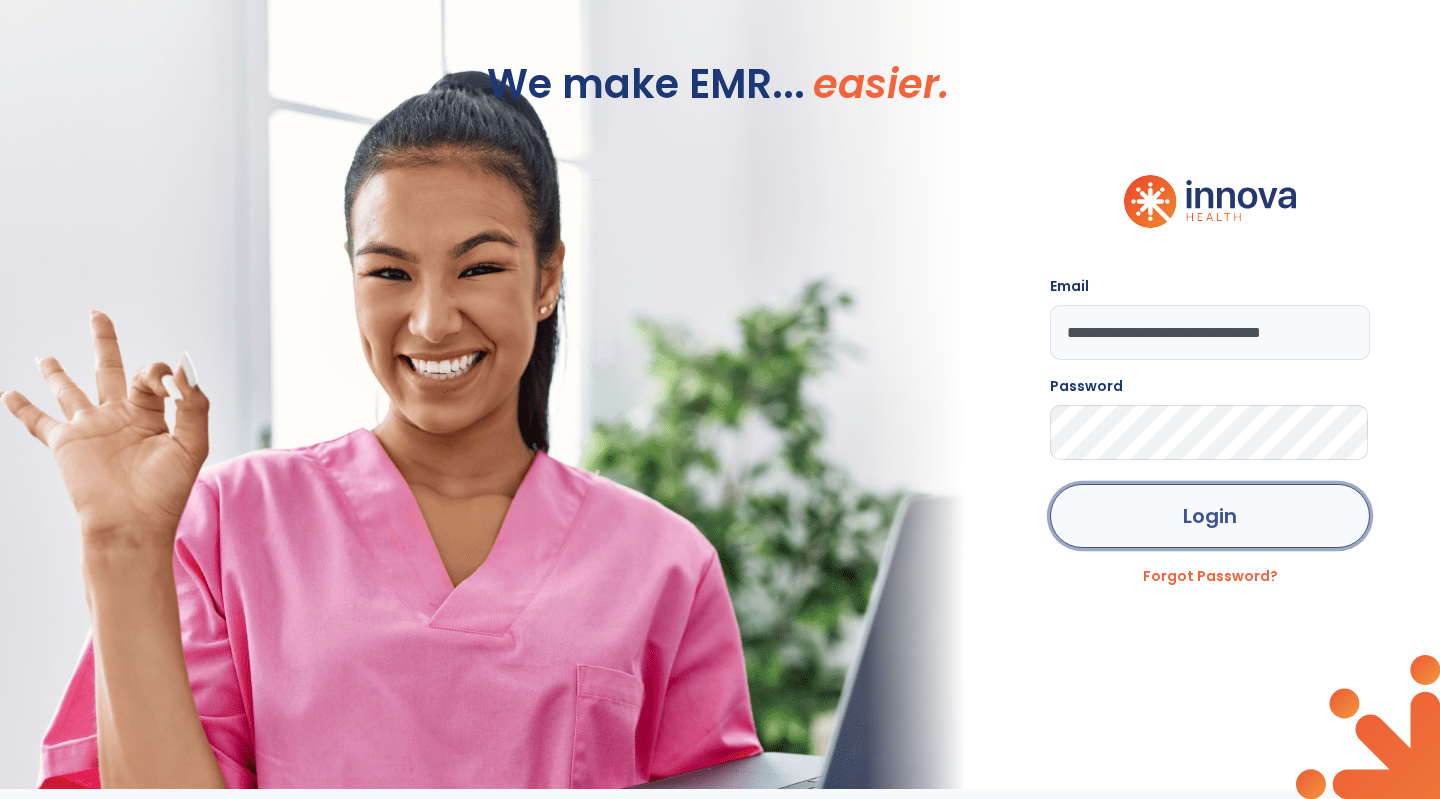 click on "Login" 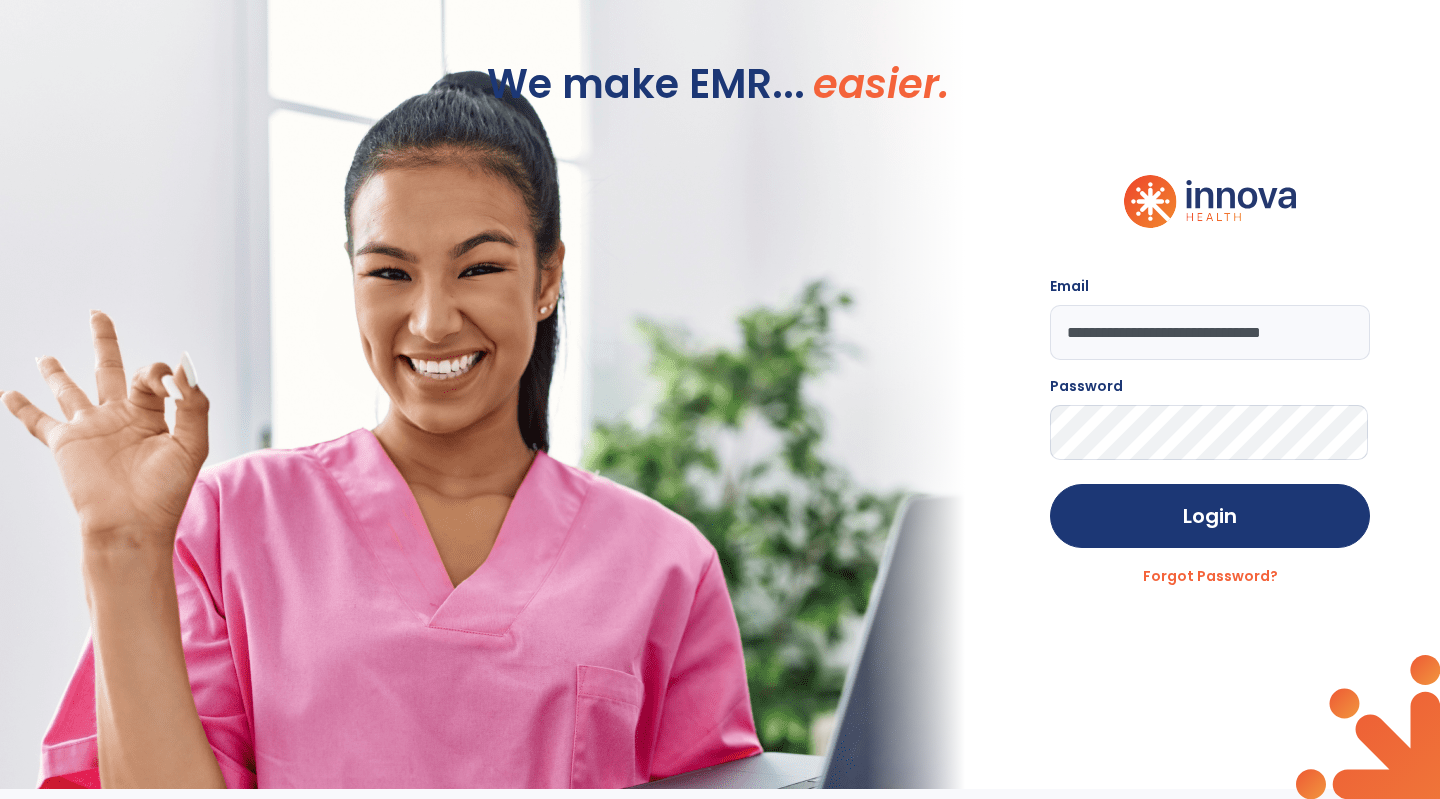 click on "**********" 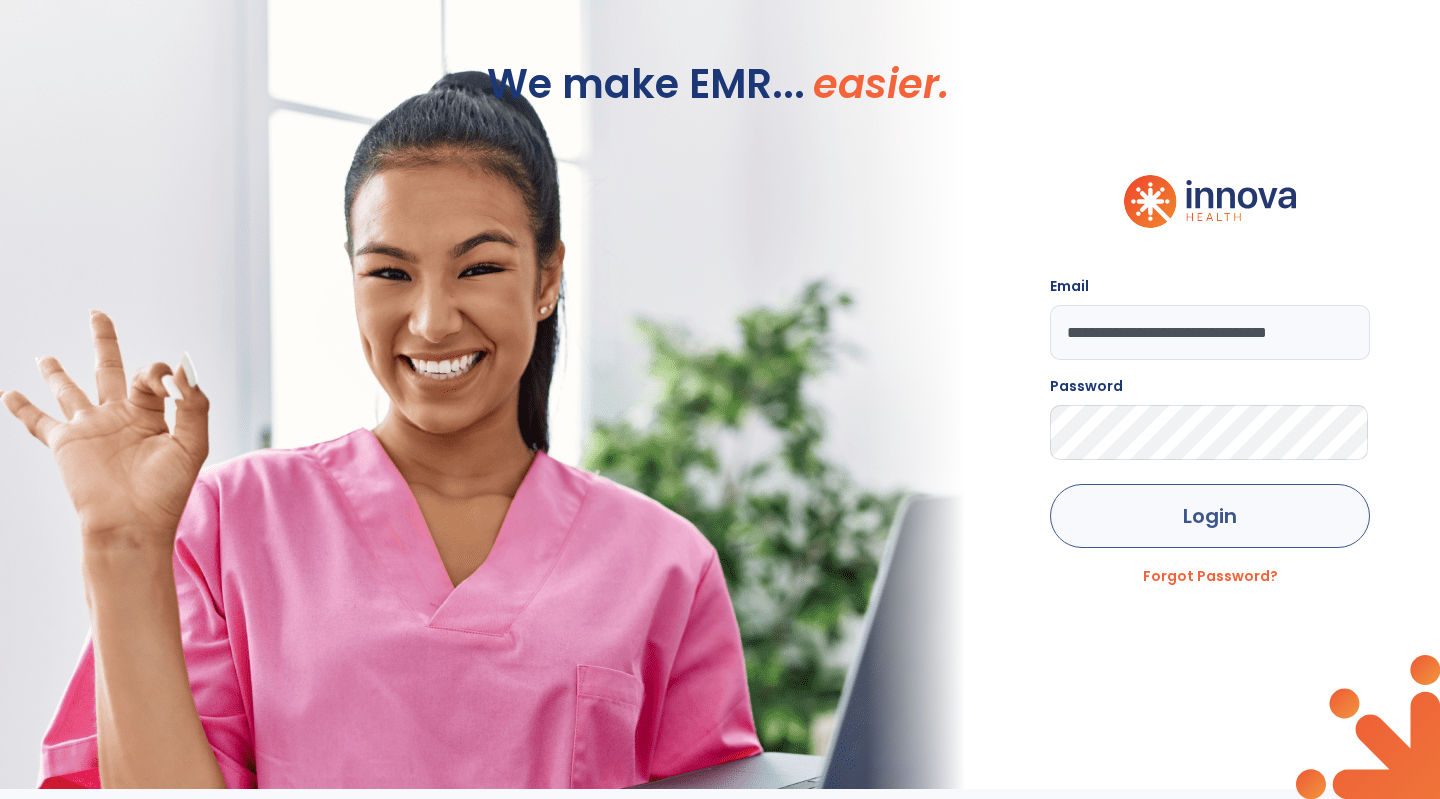 type on "**********" 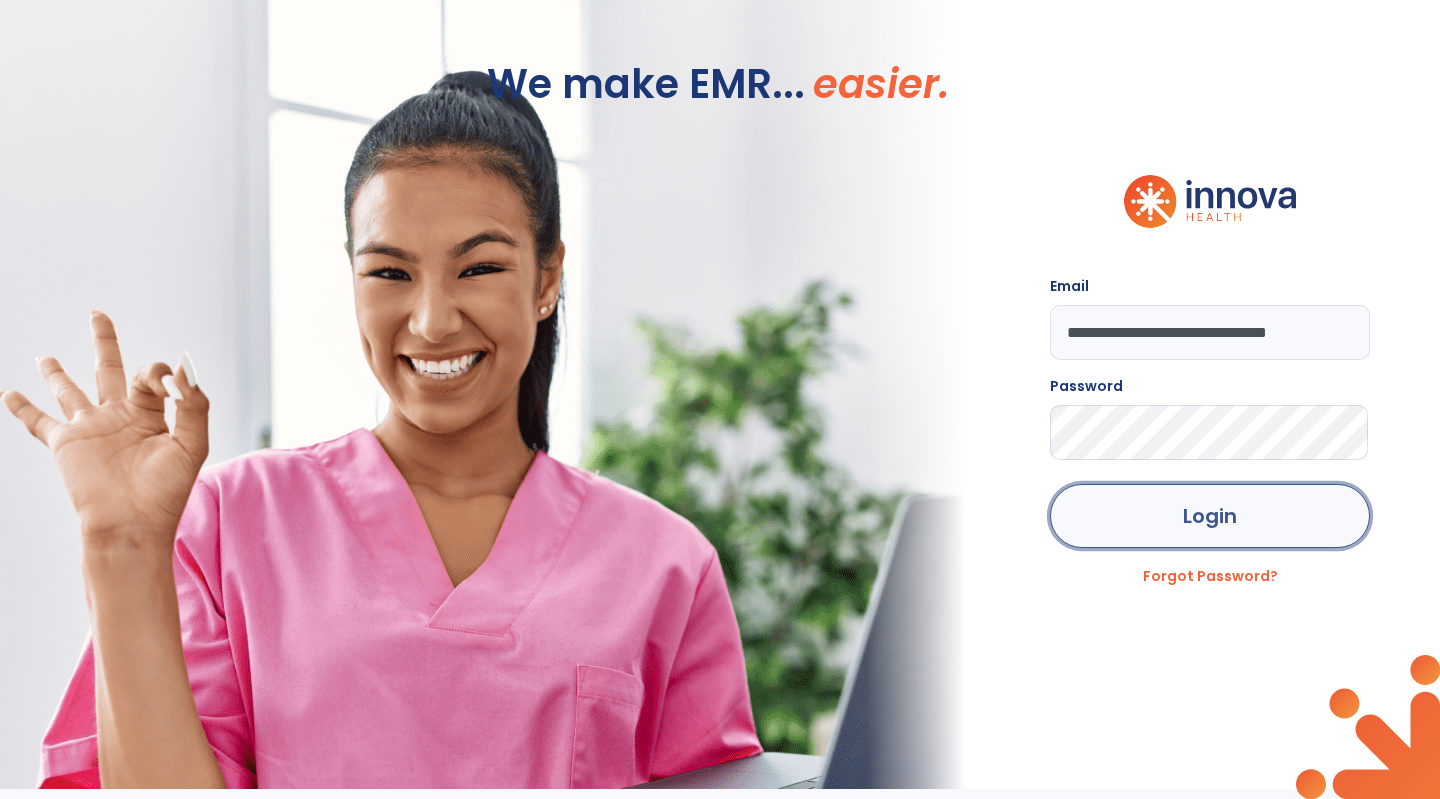 click on "Login" 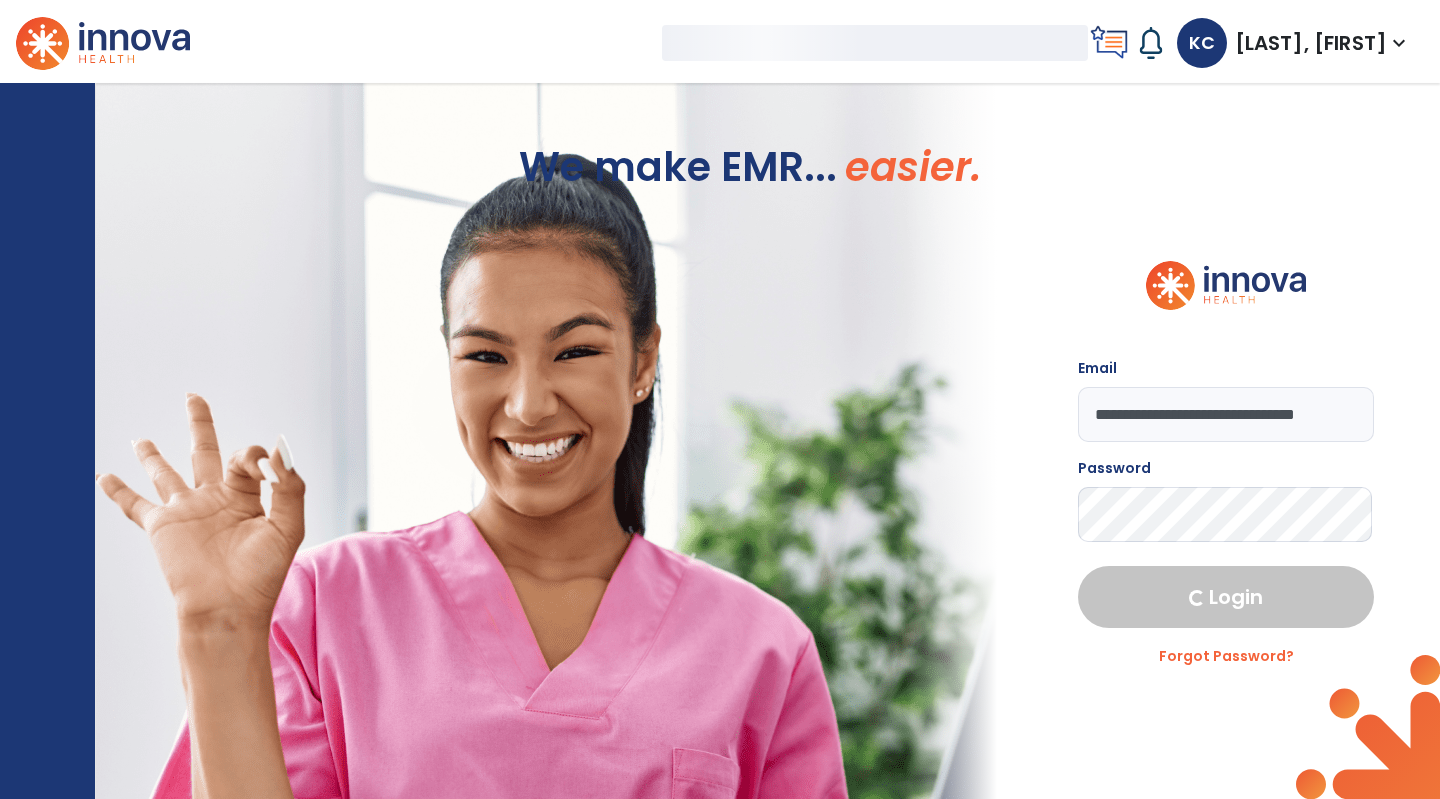 select on "***" 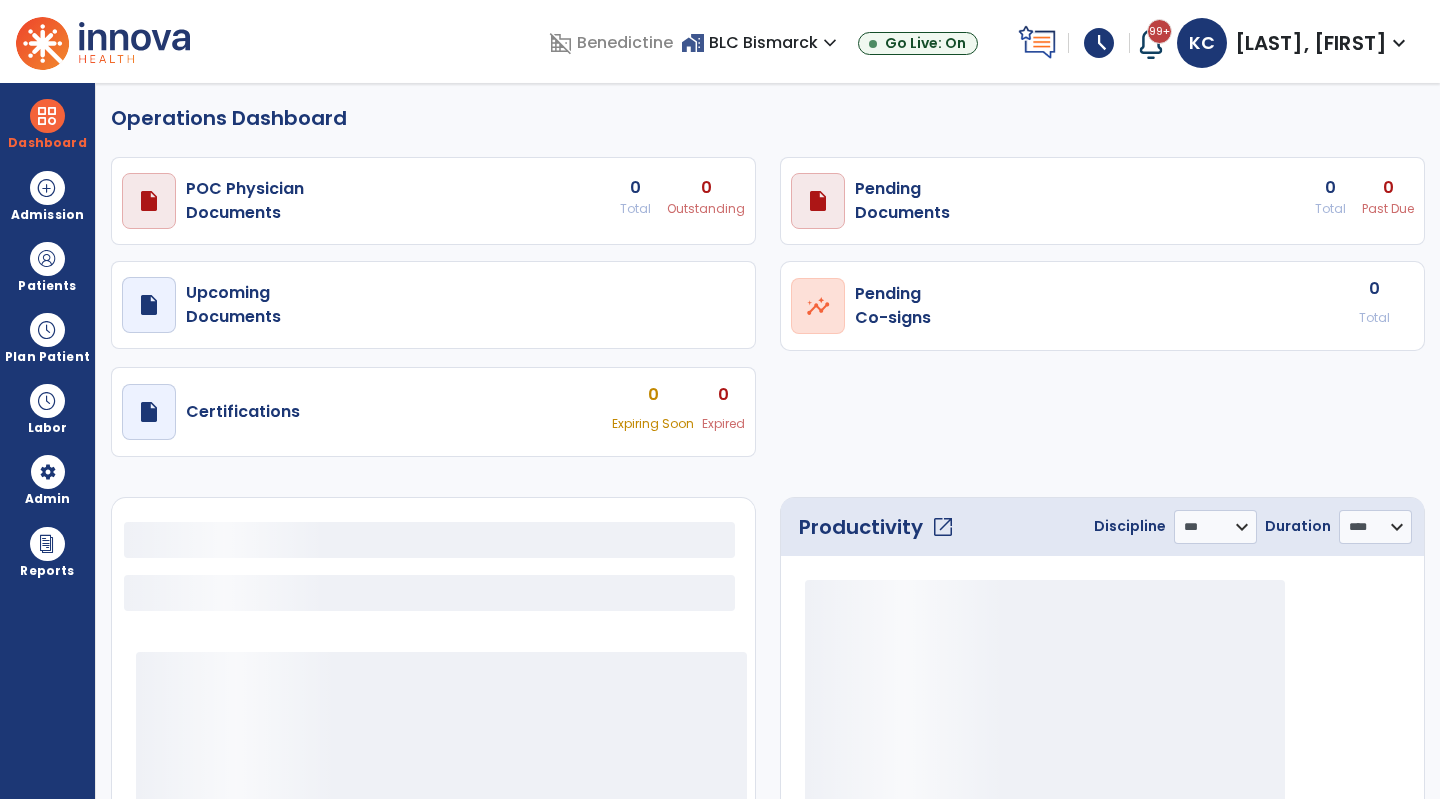 select on "***" 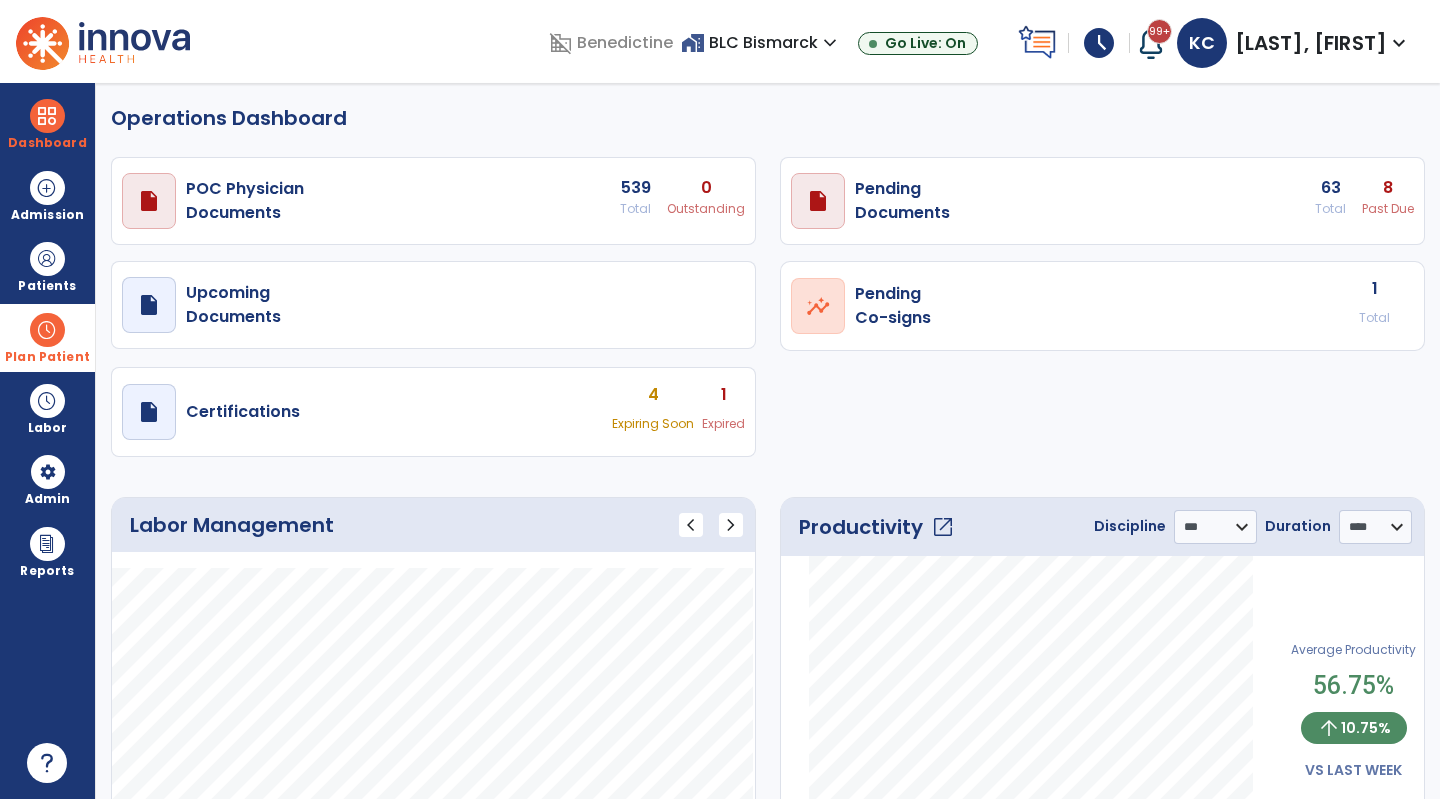 click at bounding box center (47, 330) 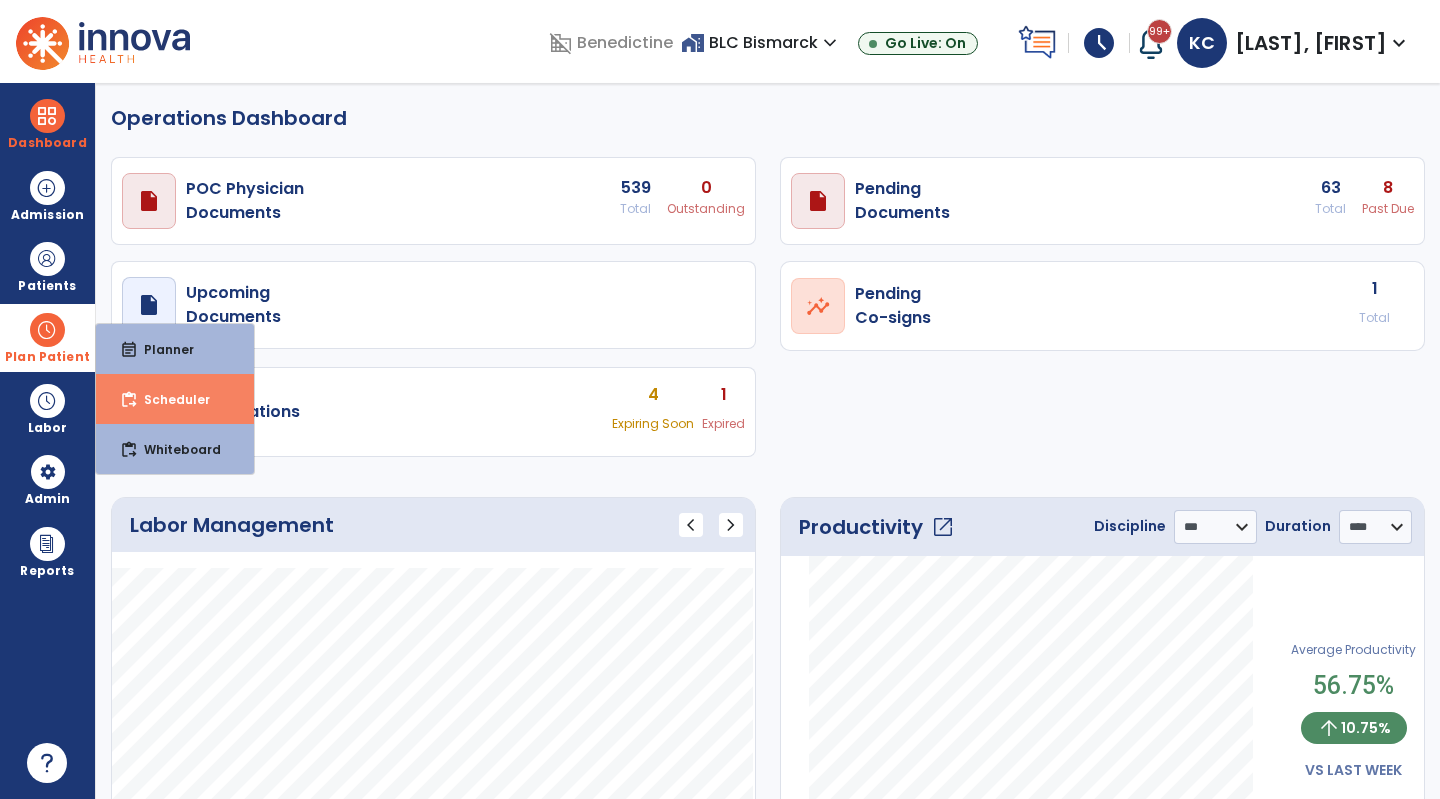 click on "Scheduler" at bounding box center [169, 399] 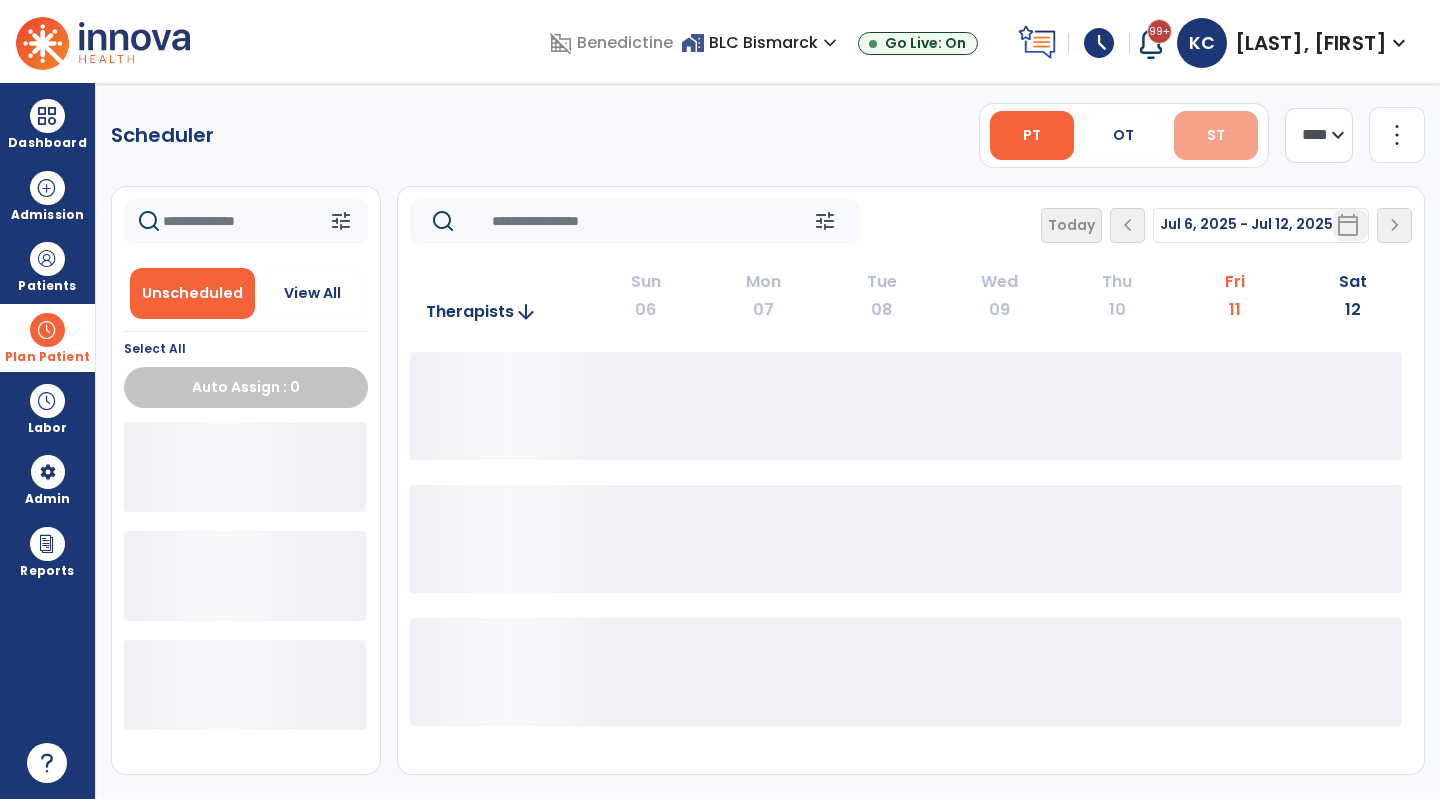 click on "ST" at bounding box center [1216, 135] 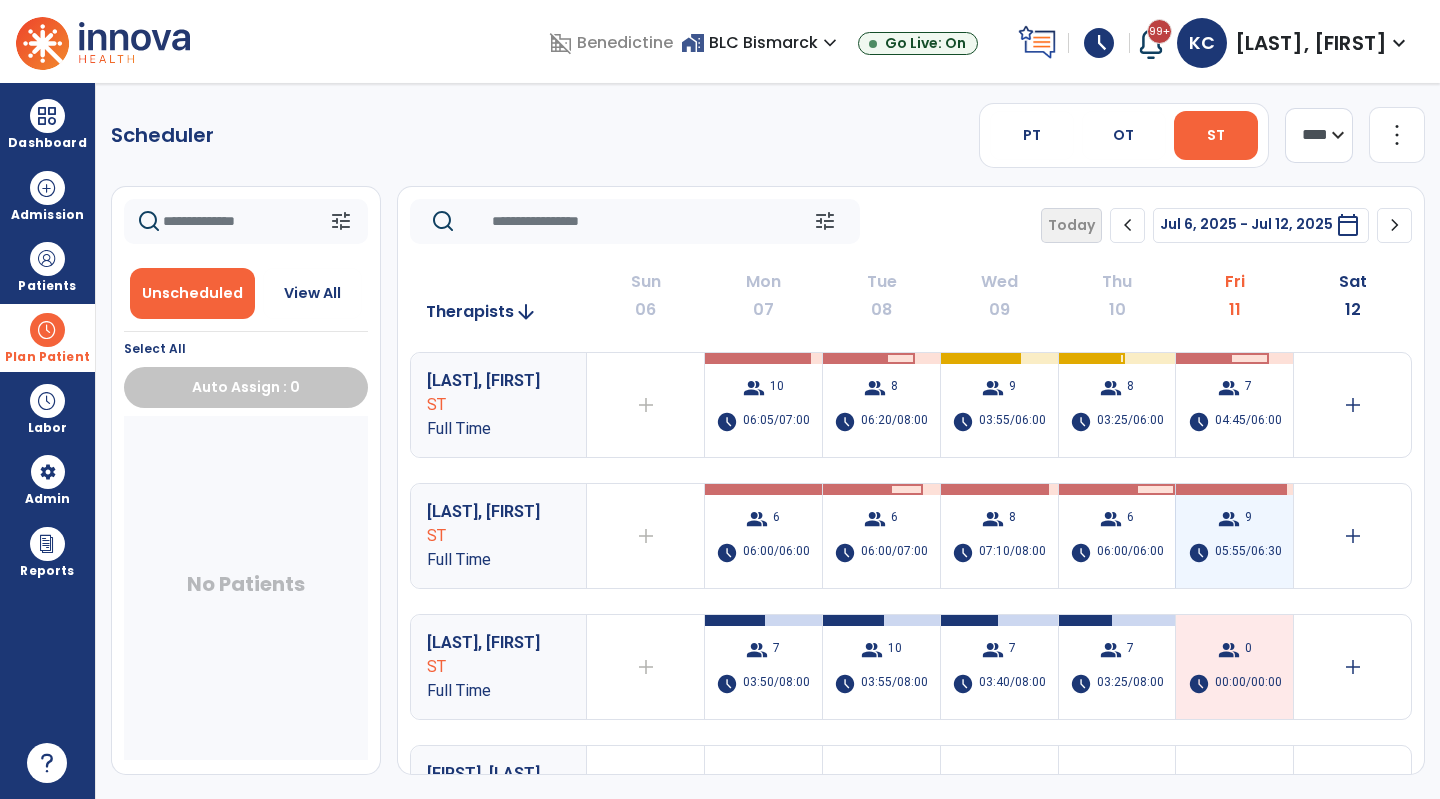click on "group  9  schedule  05:55/06:30" at bounding box center (1234, 536) 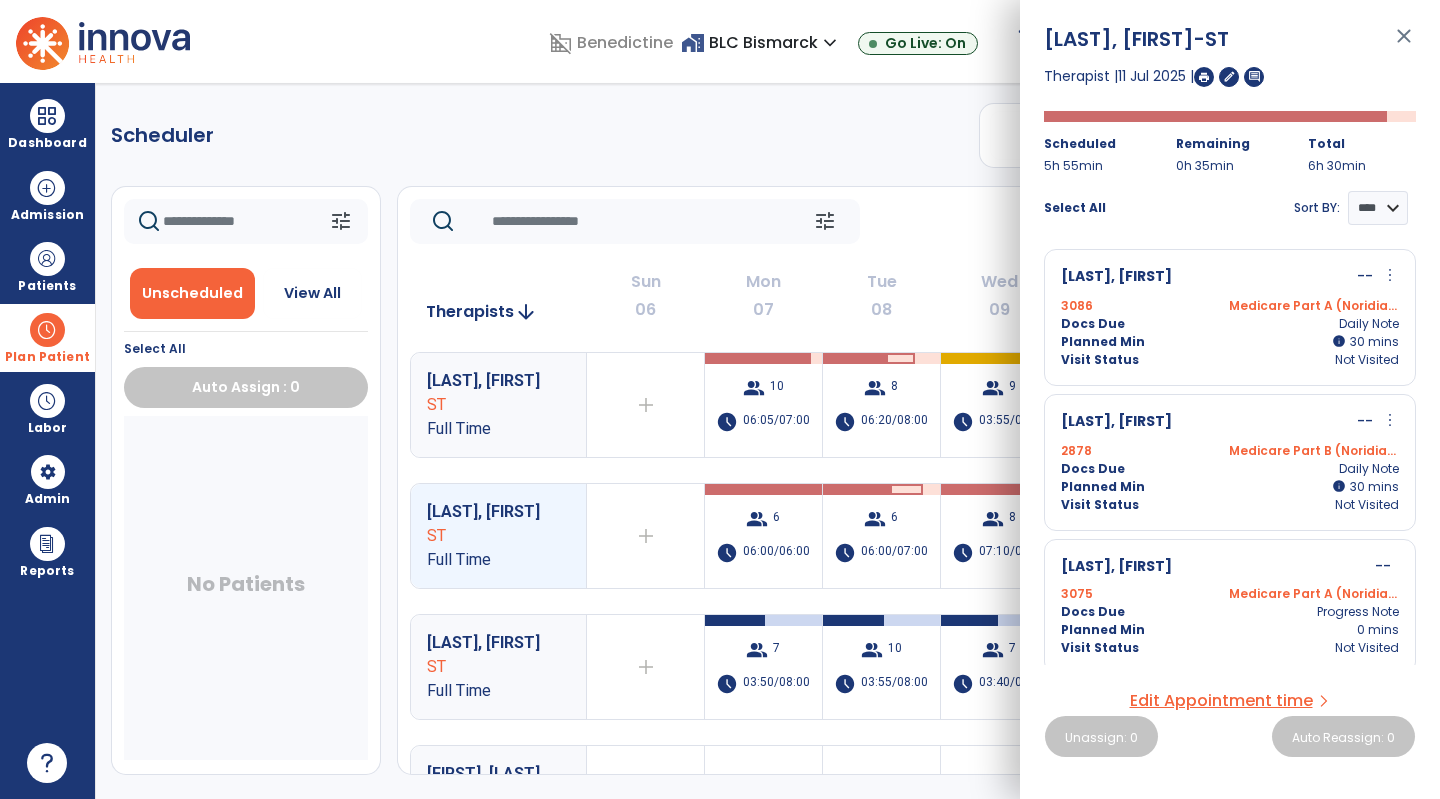 scroll, scrollTop: 879, scrollLeft: 0, axis: vertical 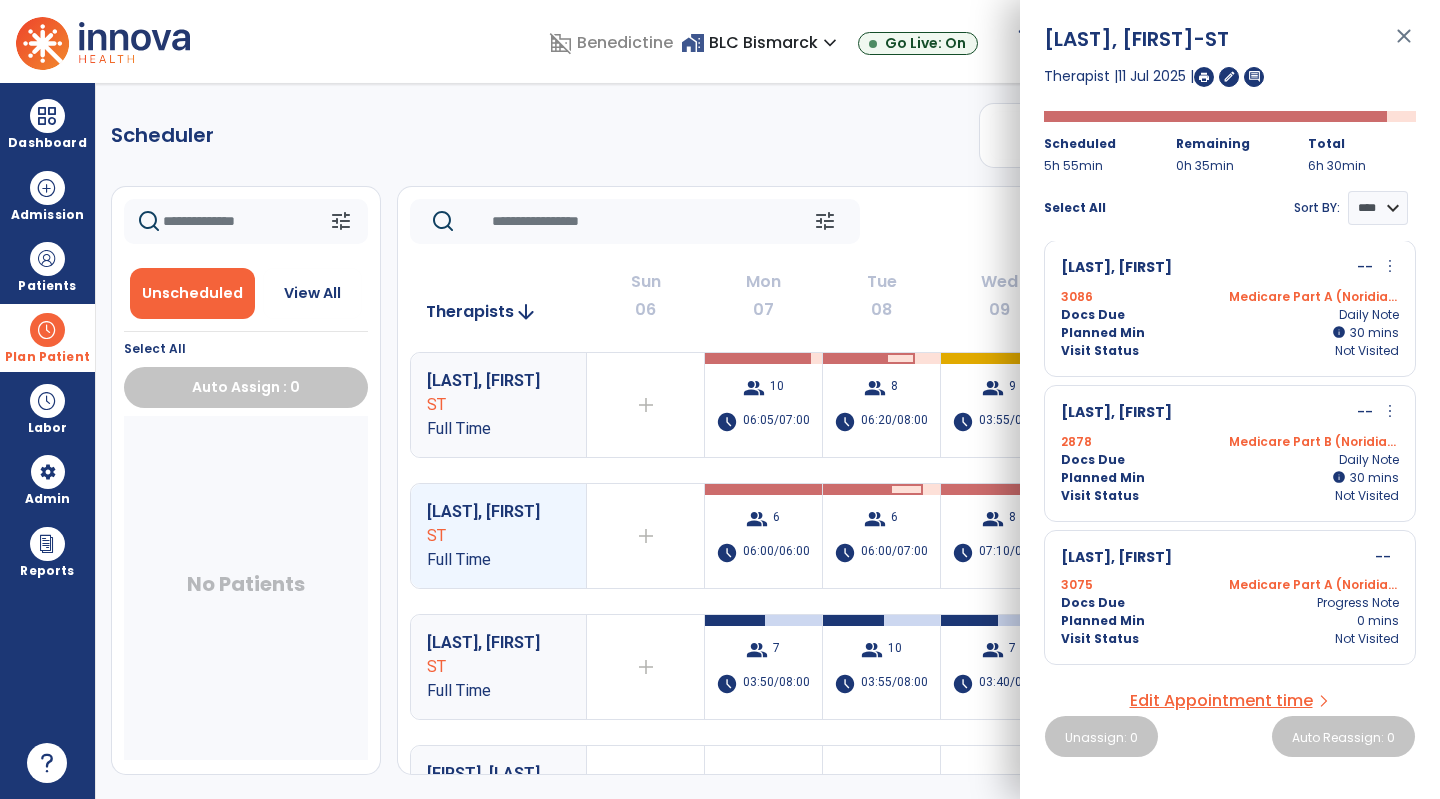 click on "3075 Medicare Part A ([INSURANCE])" at bounding box center [1230, 585] 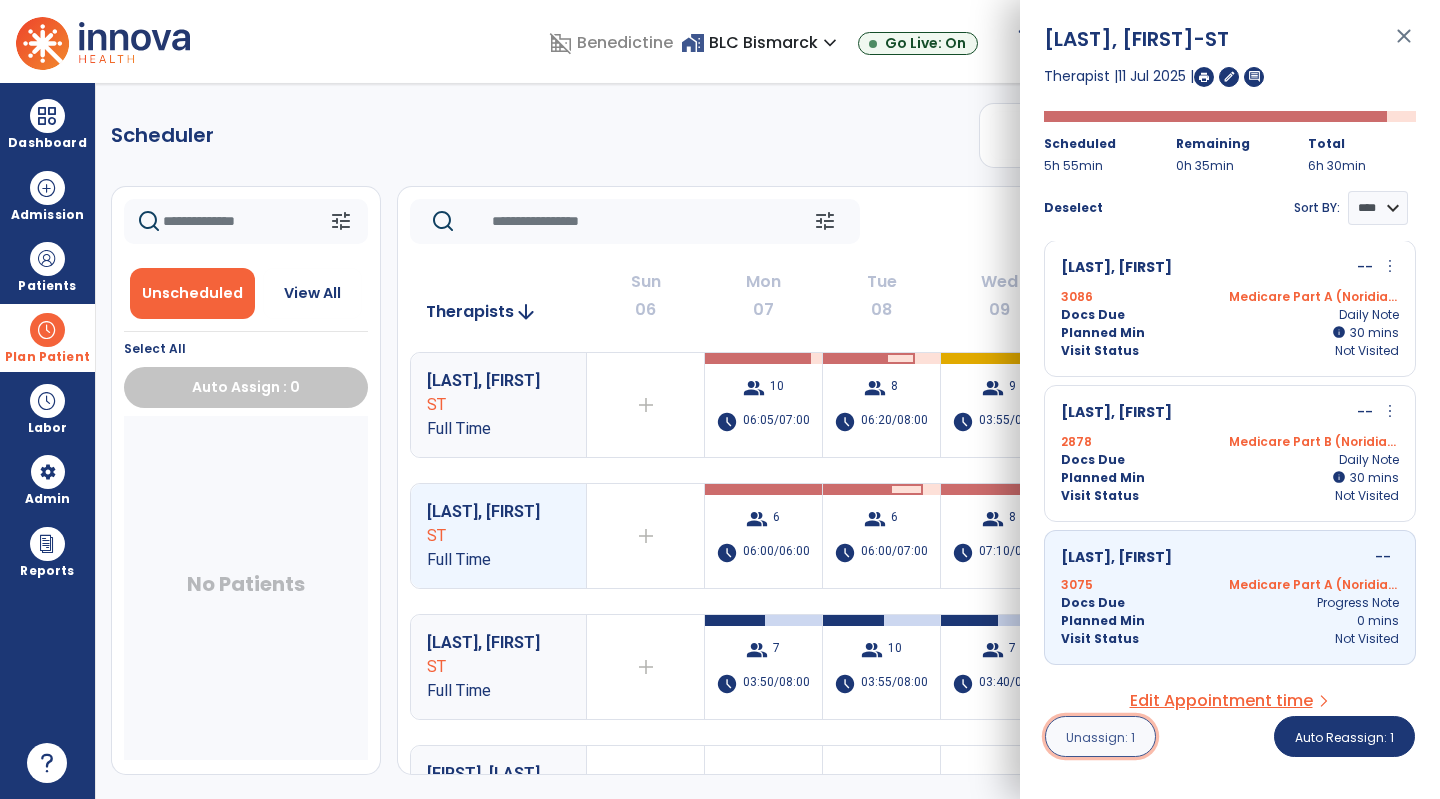 click on "Unassign: 1" at bounding box center (1100, 737) 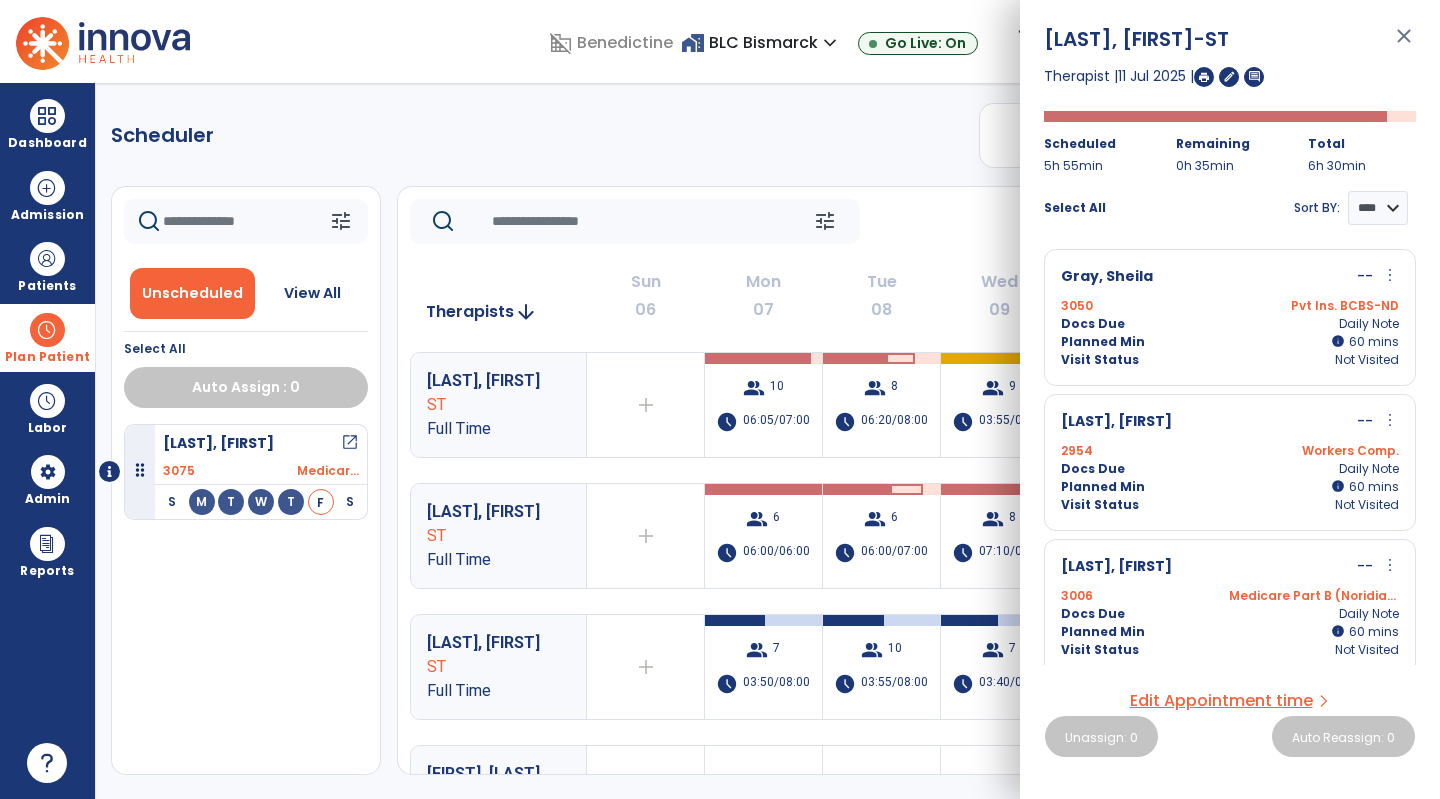 click on "[LAST], [FIRST]   open_in_new  3075 Medicar...  S M T W T F S Friday Visit Status:  Scheduled  Docs Due: Daily Note Planned min 00:40 Therapist  [LAST], [FIRST]   [STATE]     Visit Status:  Unscheduled  Docs Due: Progress Note" at bounding box center (246, 599) 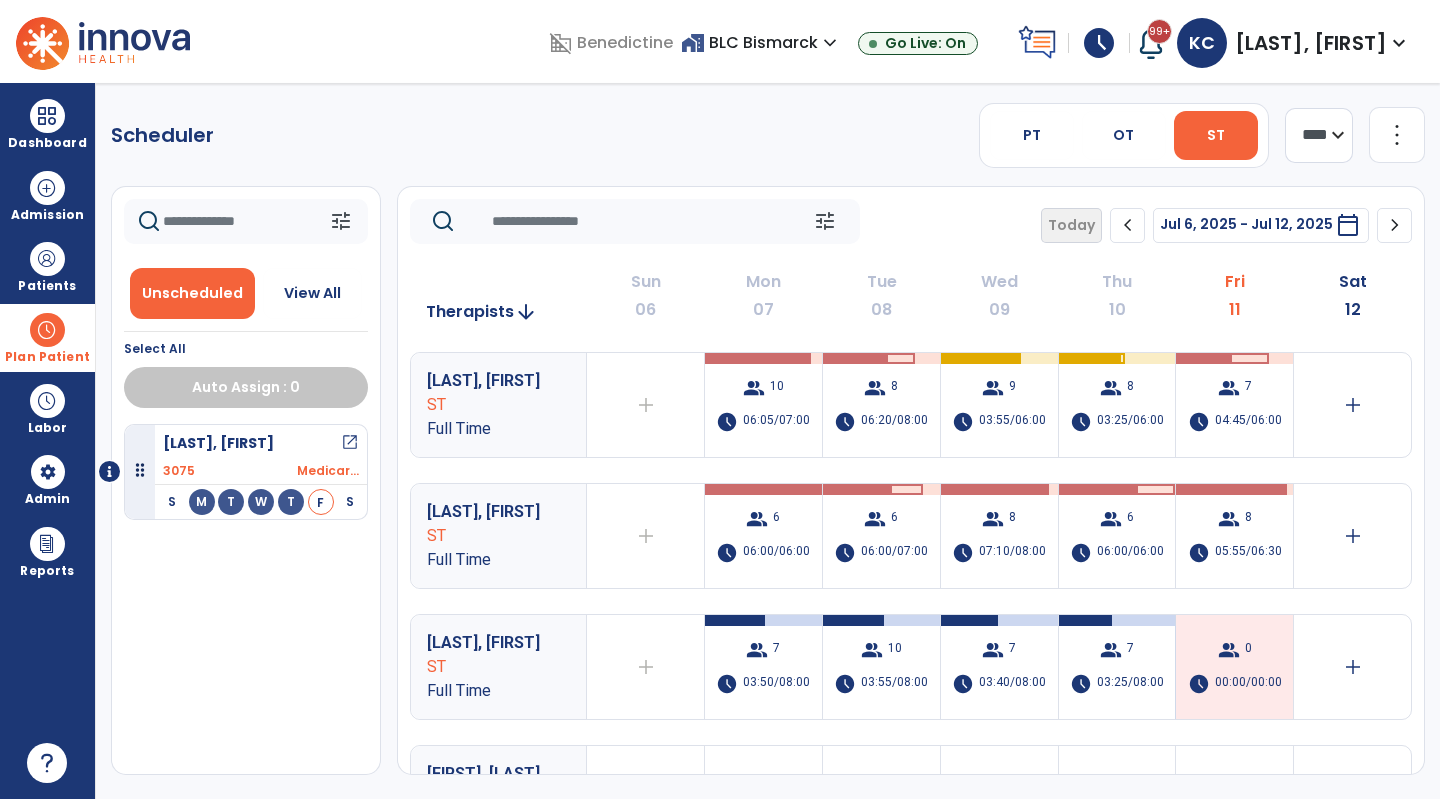 click on "group  0  schedule  00:00/00:00" at bounding box center (1234, 667) 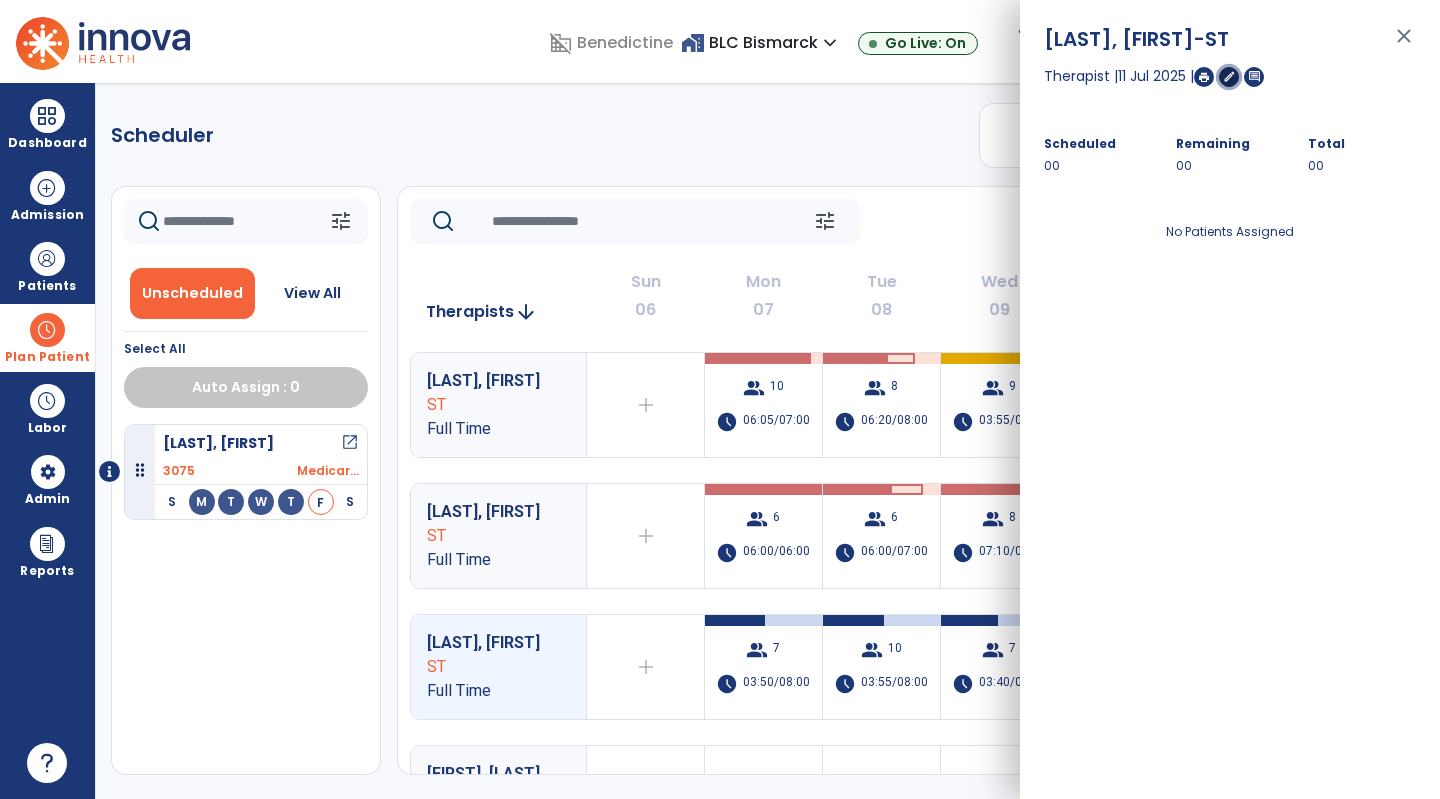 click on "edit" at bounding box center (1229, 76) 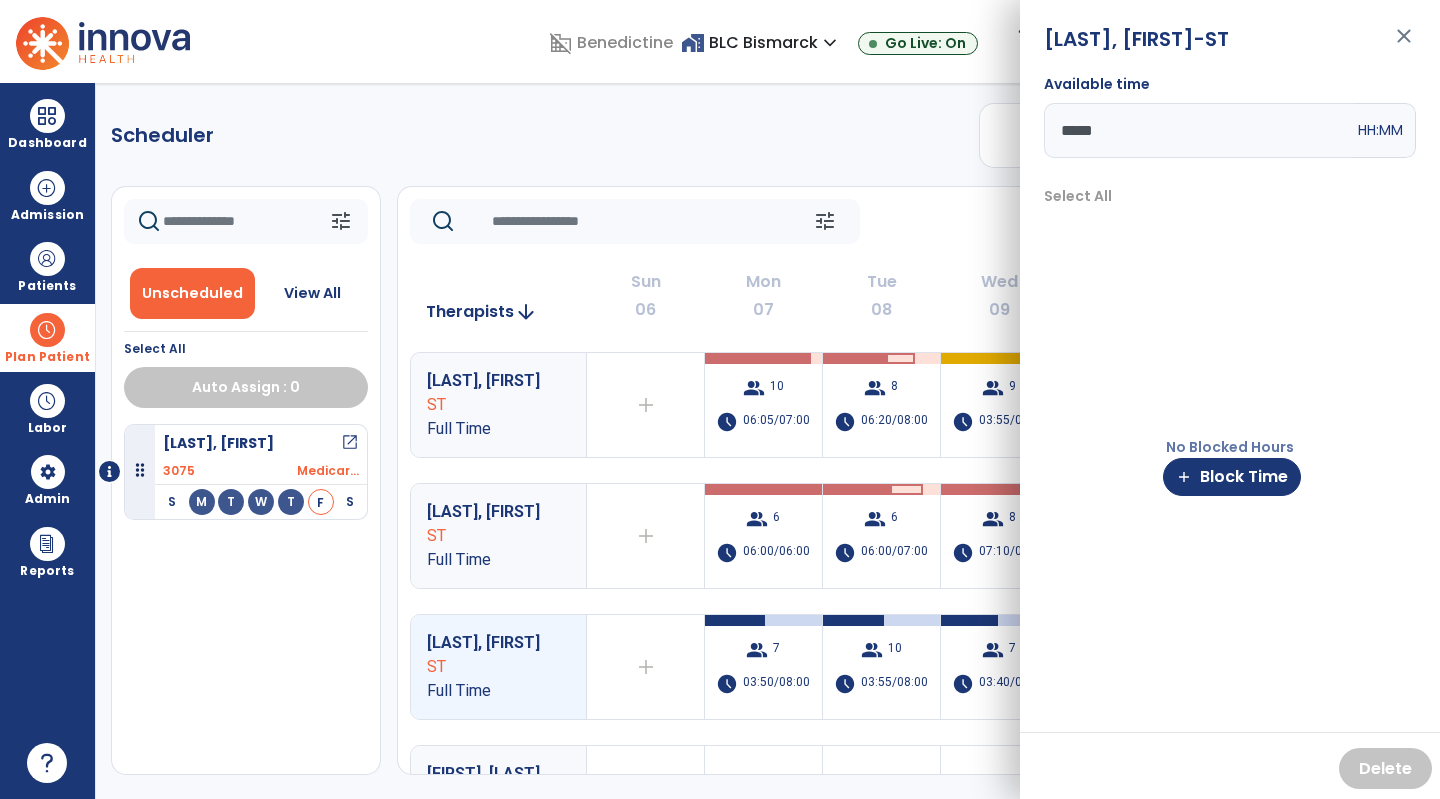 click on "*****" at bounding box center [1199, 130] 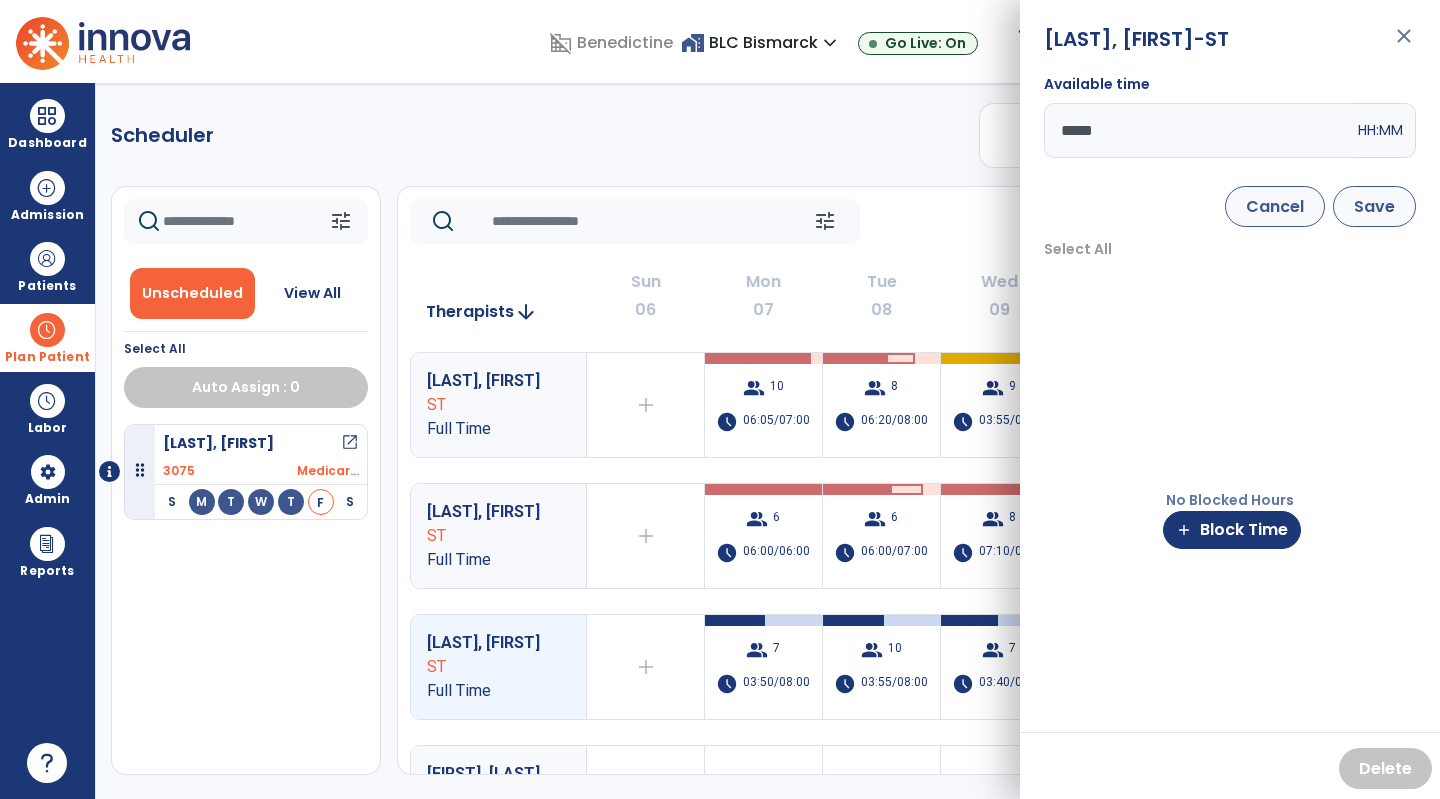 type on "*****" 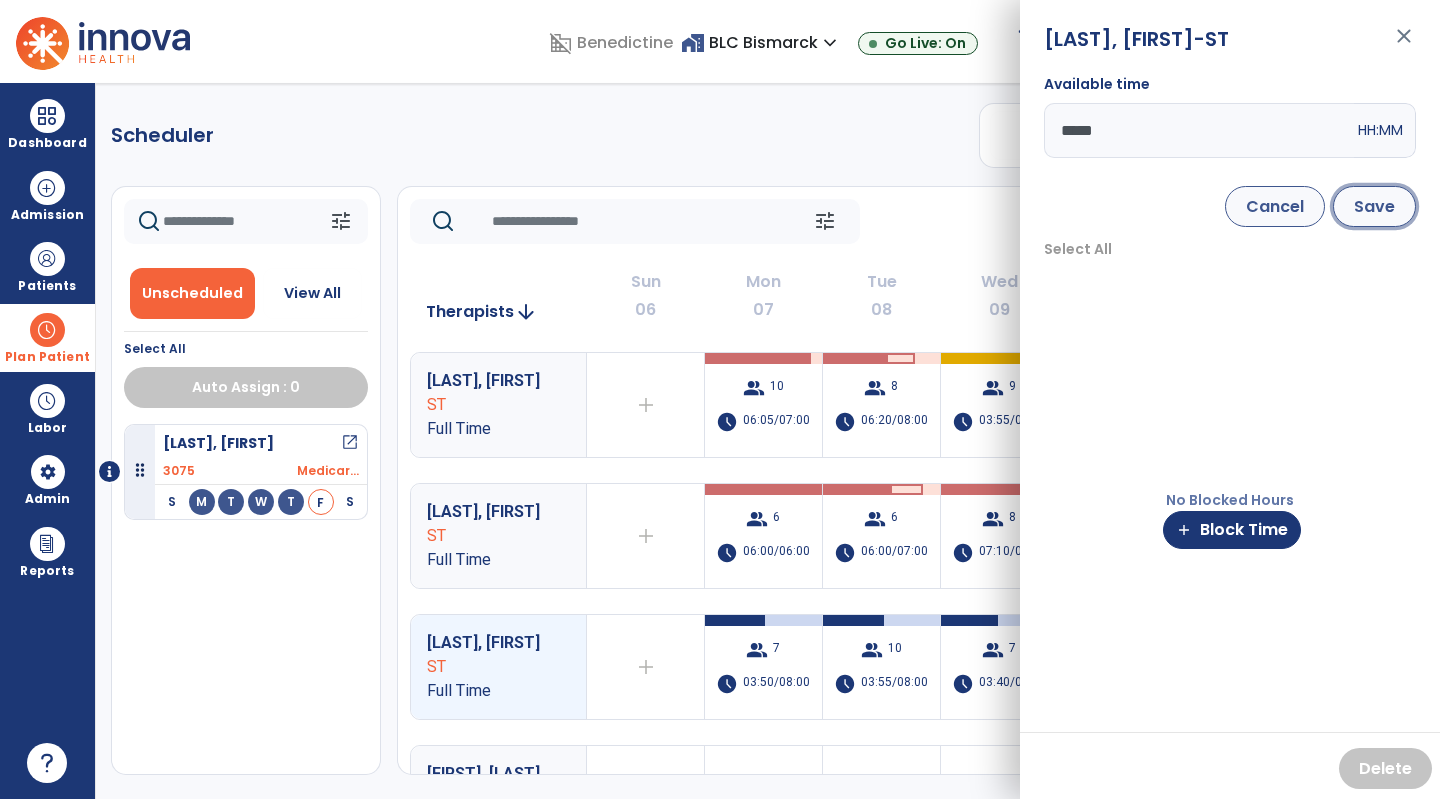 click on "Save" at bounding box center [1374, 206] 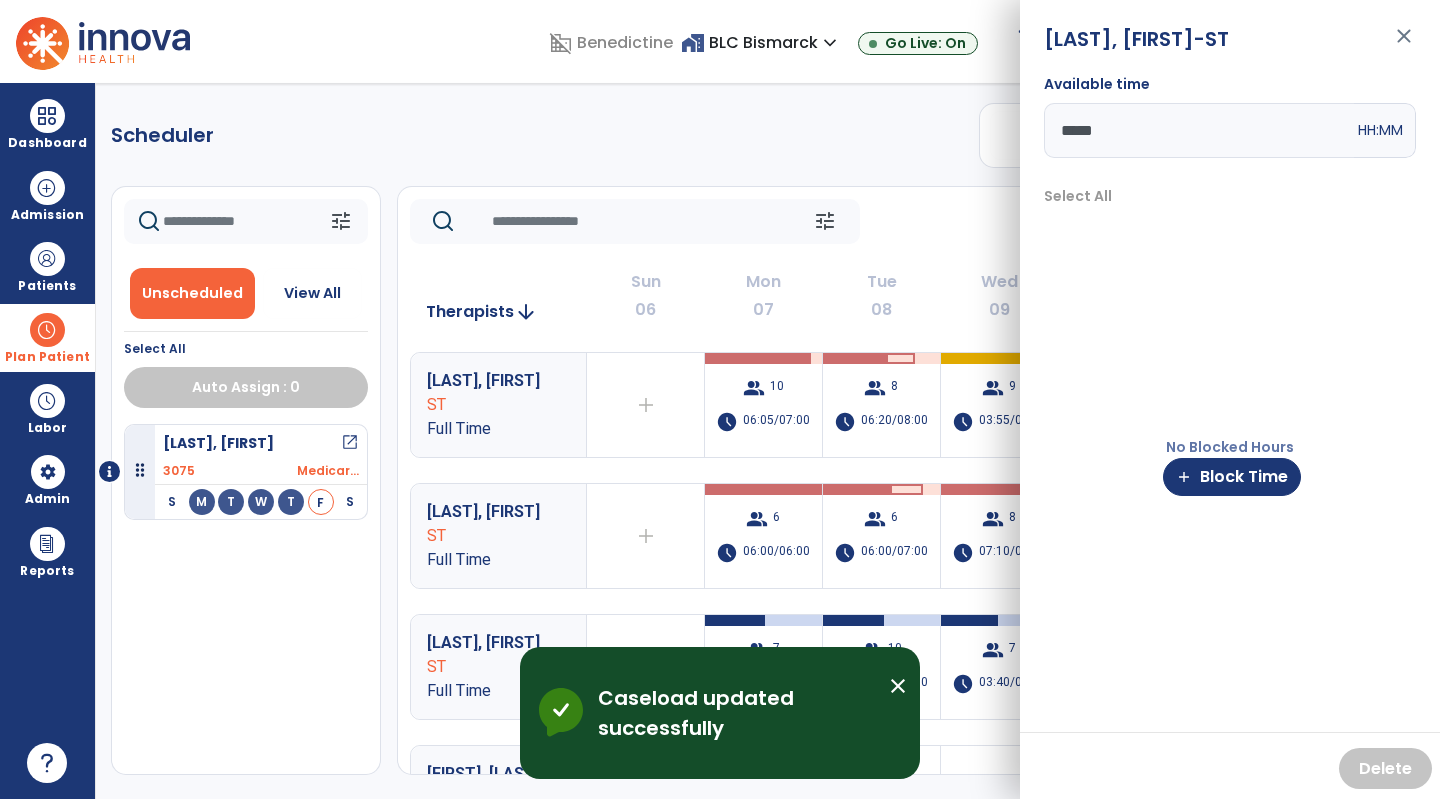 click on "Scheduler   PT   OT   ST  **** *** more_vert  Manage Labor   View All Therapists   Print" 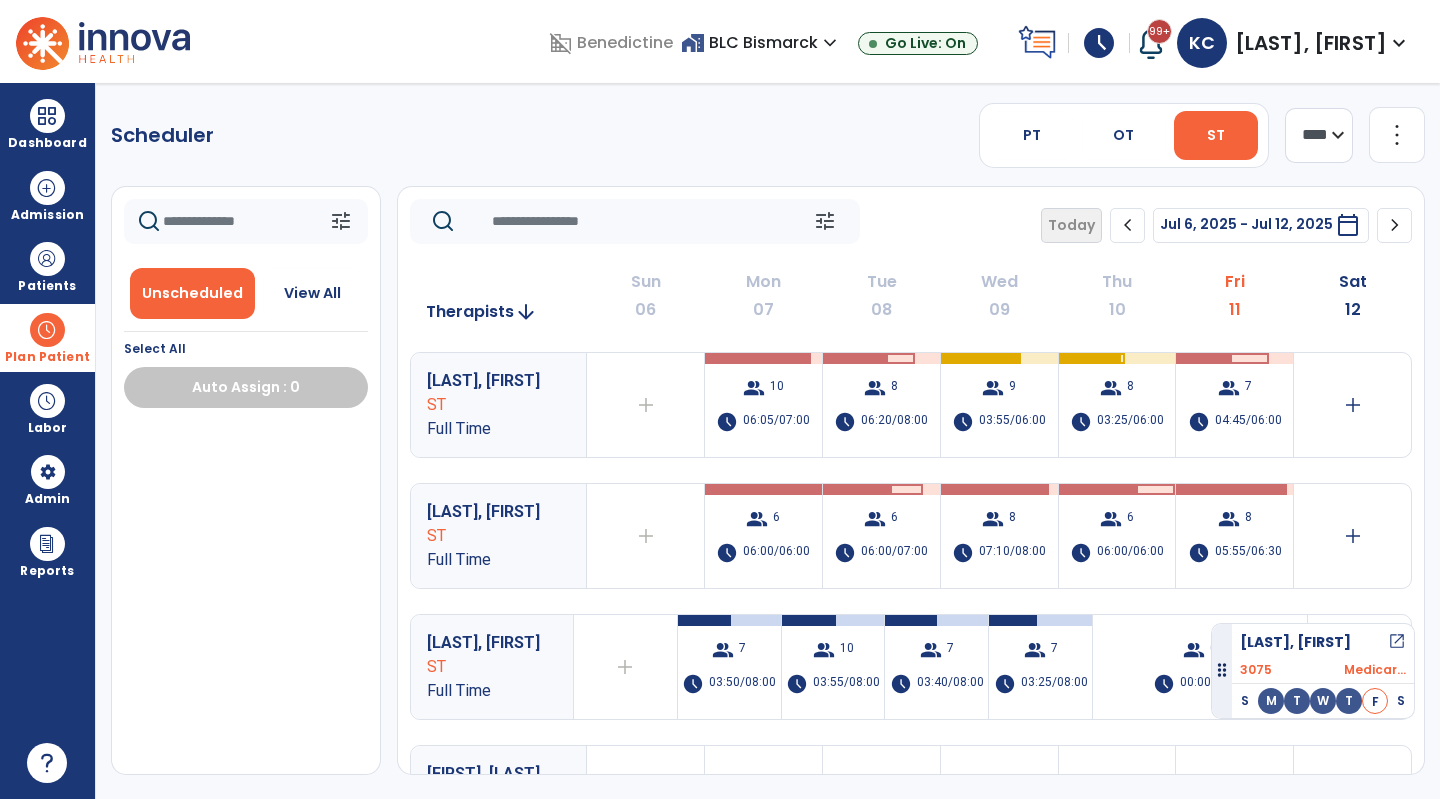 drag, startPoint x: 238, startPoint y: 447, endPoint x: 1211, endPoint y: 613, distance: 987.0588 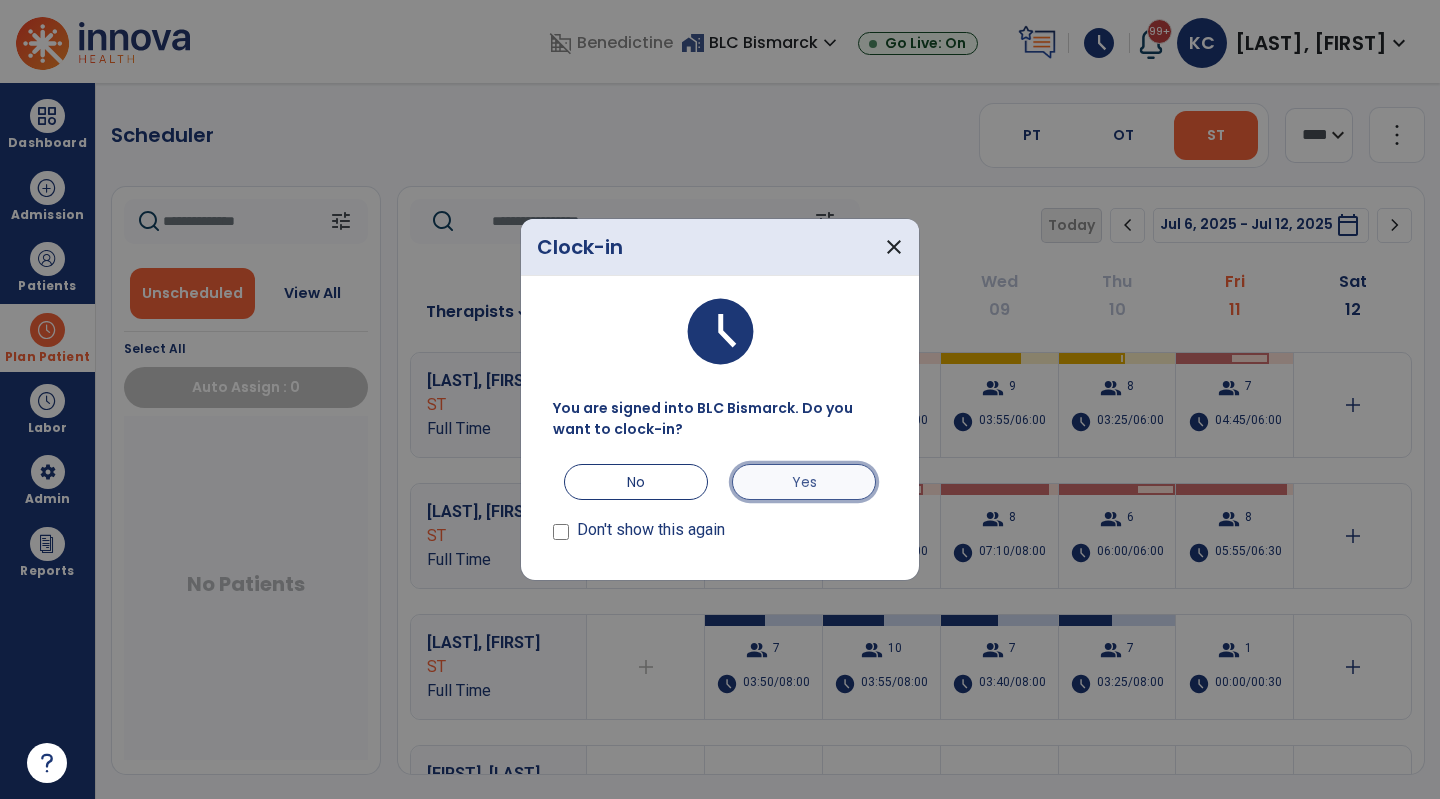 click on "Yes" at bounding box center [804, 482] 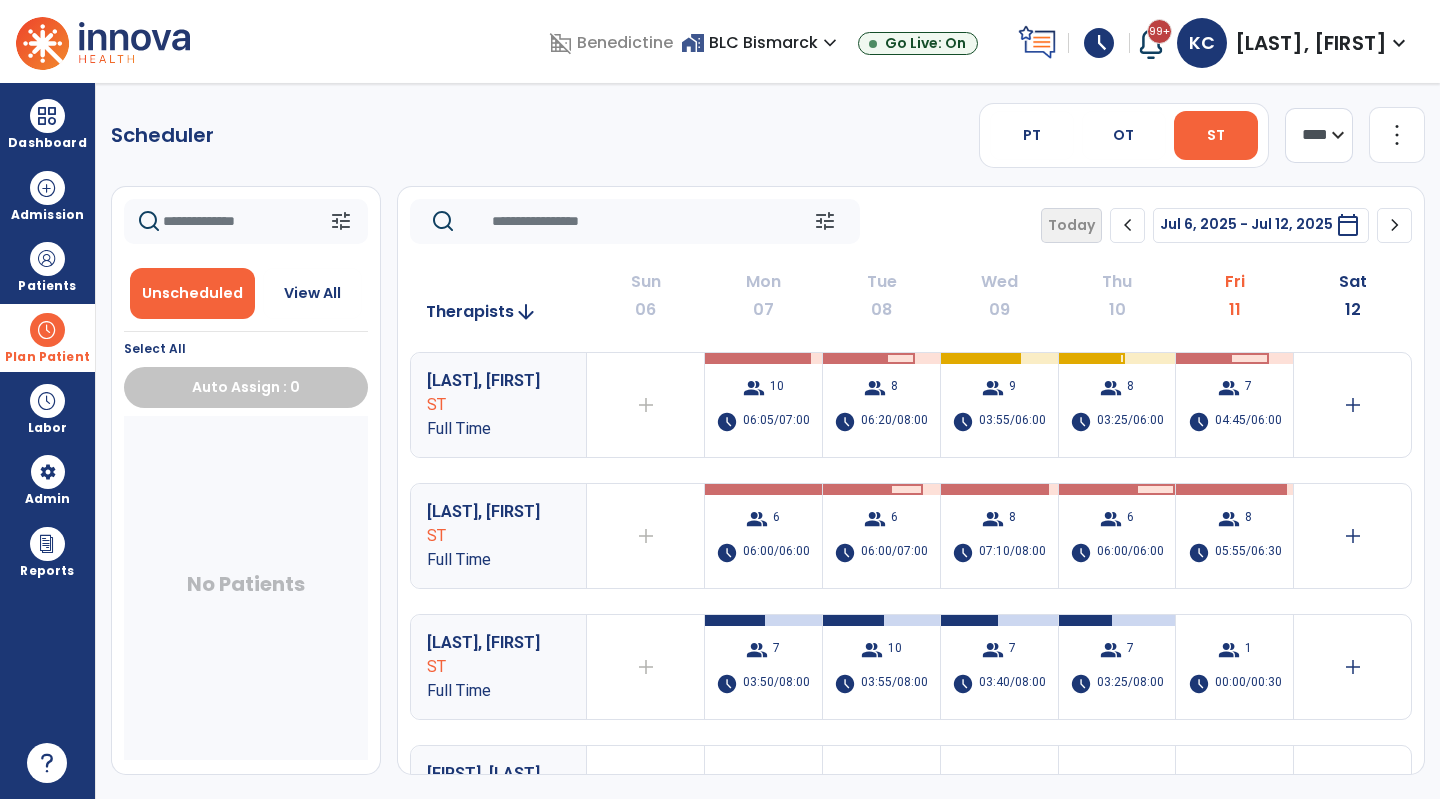 click on "chevron_right" 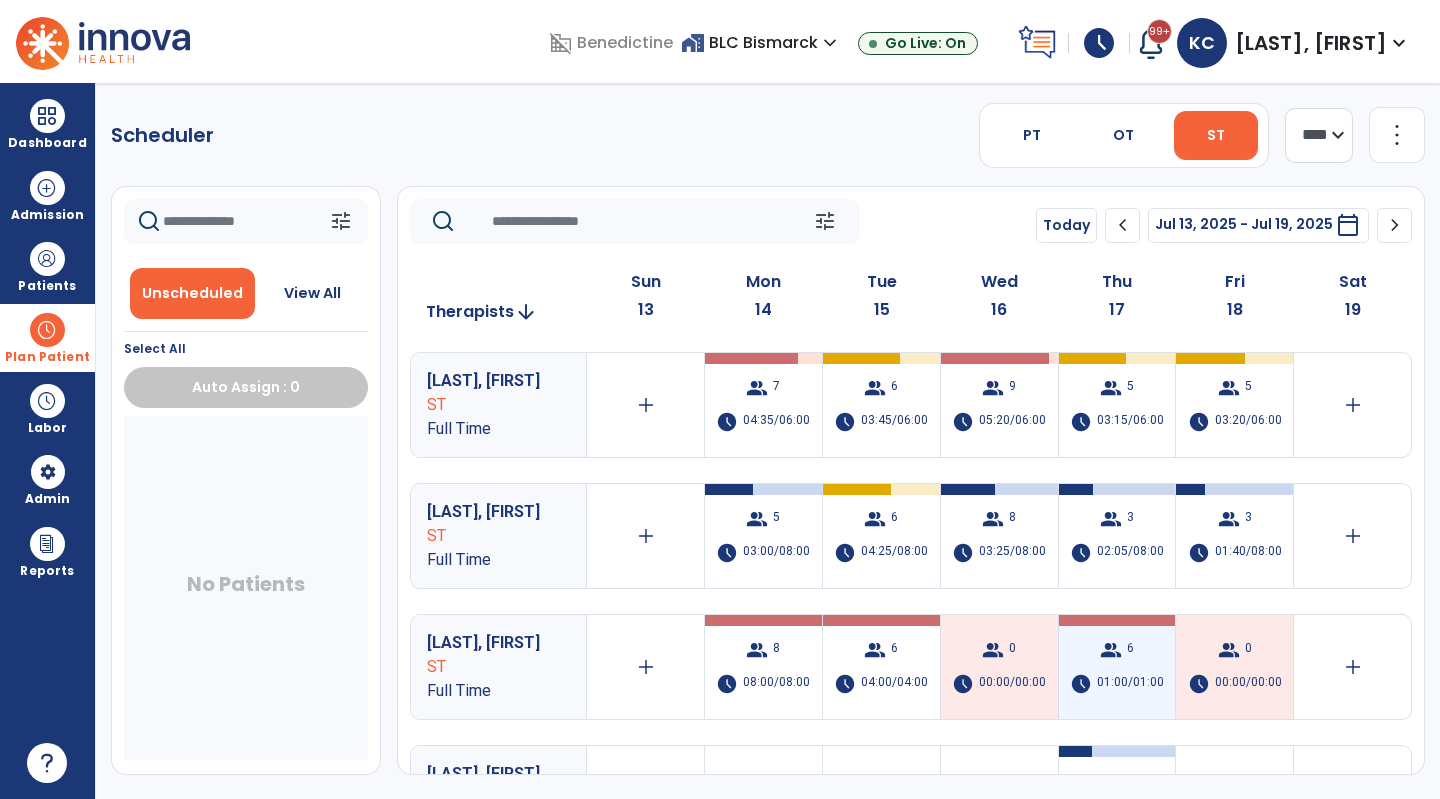 click on "01:00/01:00" at bounding box center (1130, 684) 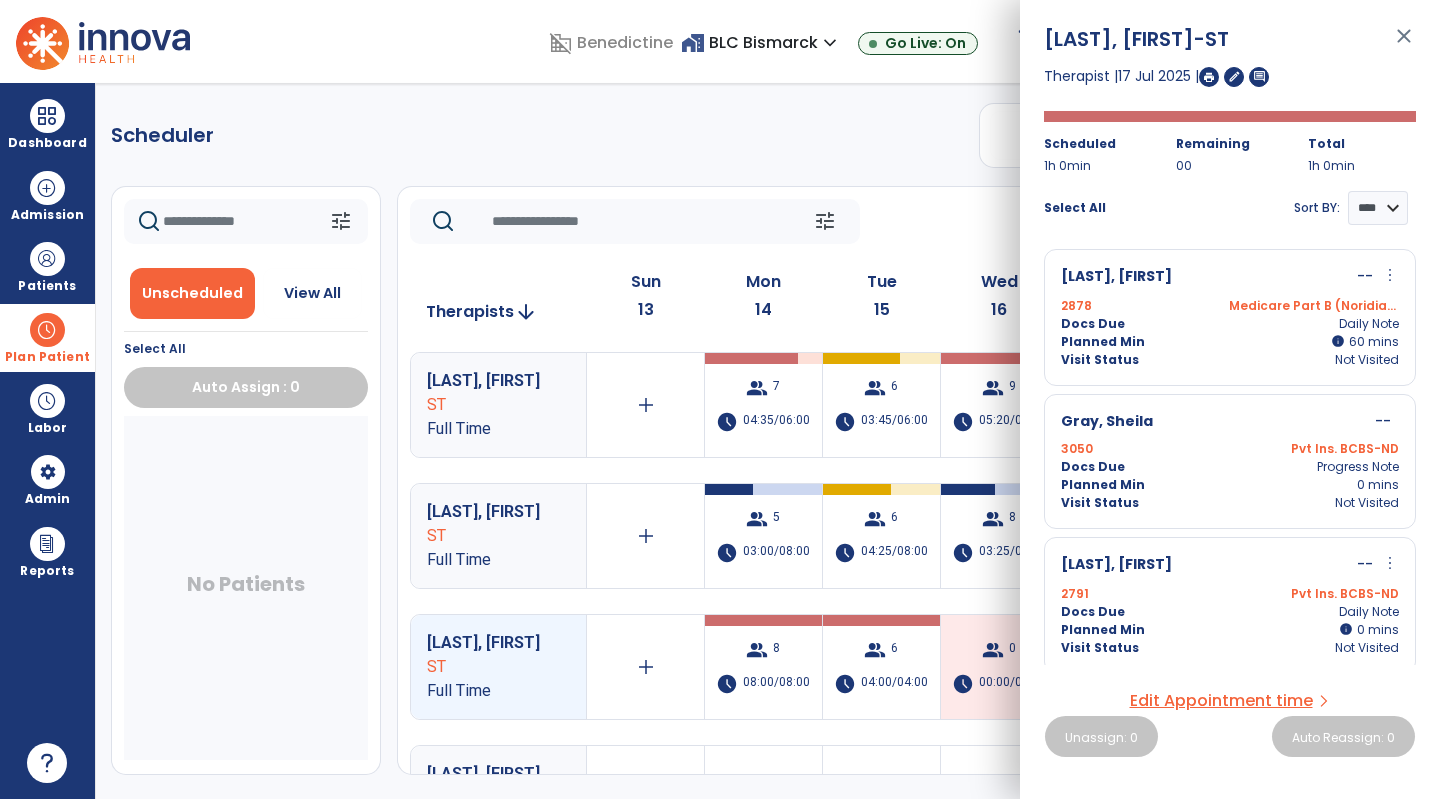 click on "Docs Due Daily Note" at bounding box center [1230, 324] 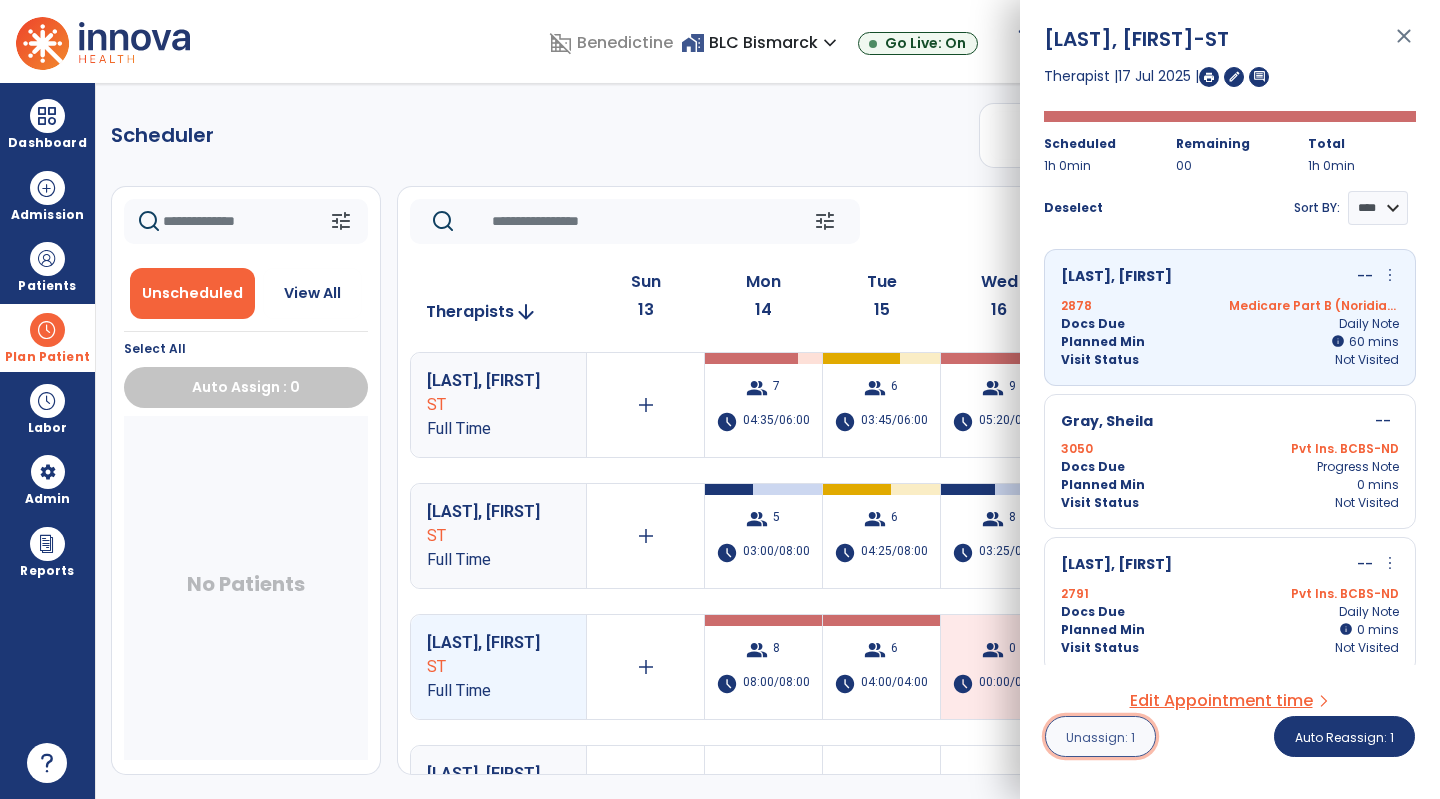 click on "Unassign: 1" at bounding box center (1100, 737) 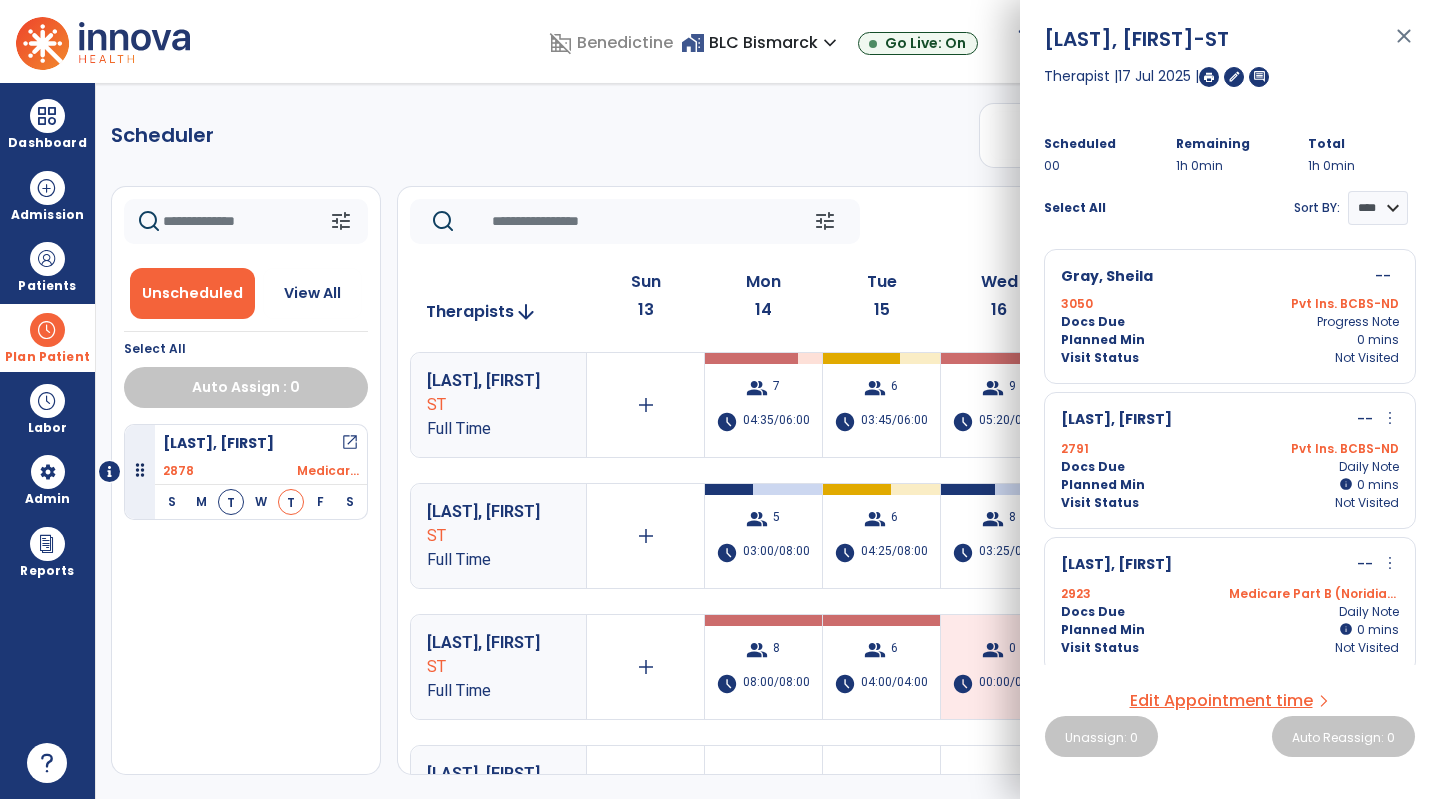 click on "Scheduler   PT   OT   ST  **** *** more_vert  Manage Labor   View All Therapists   Print" 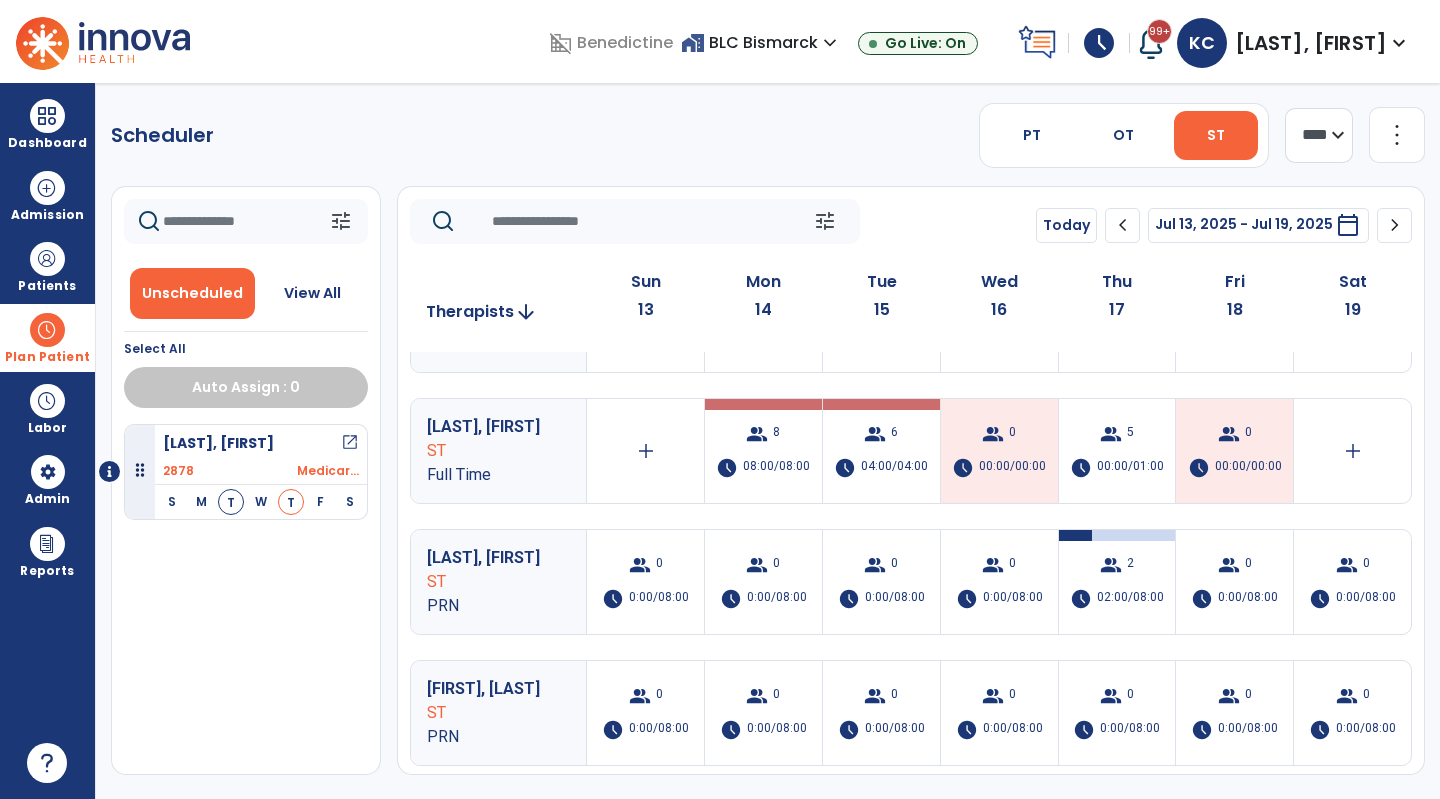 scroll, scrollTop: 217, scrollLeft: 0, axis: vertical 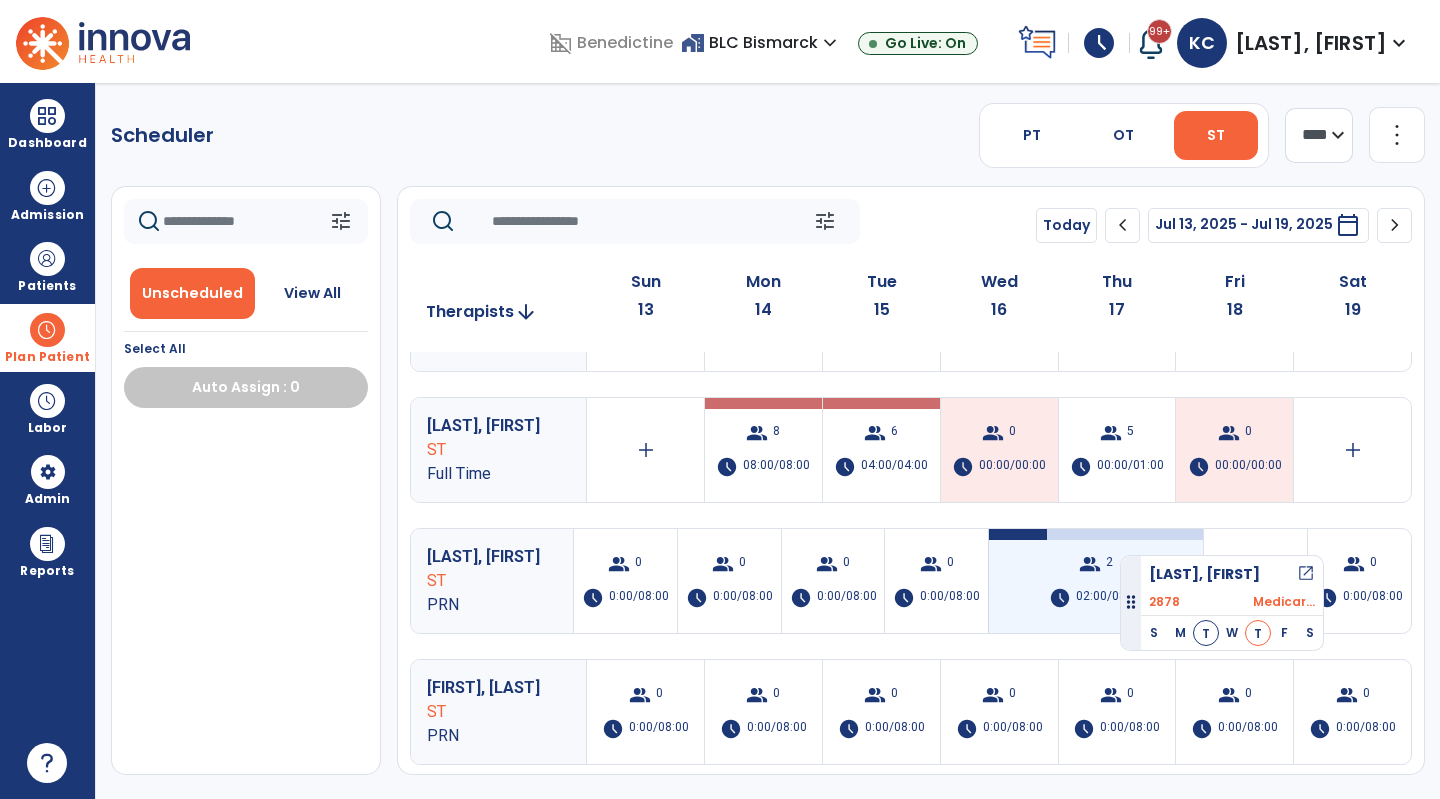 drag, startPoint x: 225, startPoint y: 463, endPoint x: 1070, endPoint y: 549, distance: 849.36505 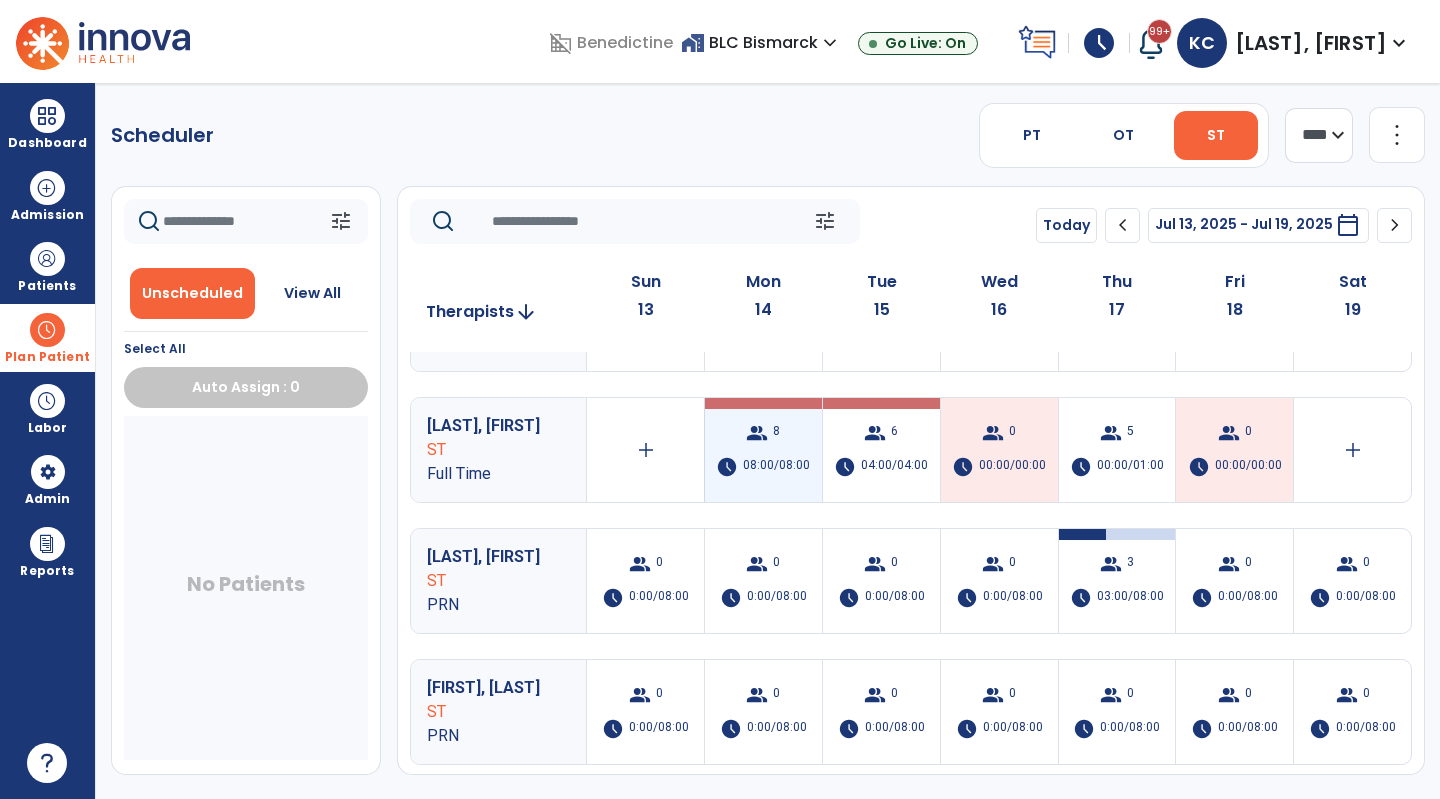 click on "group  8  schedule  08:00/08:00" at bounding box center [763, 450] 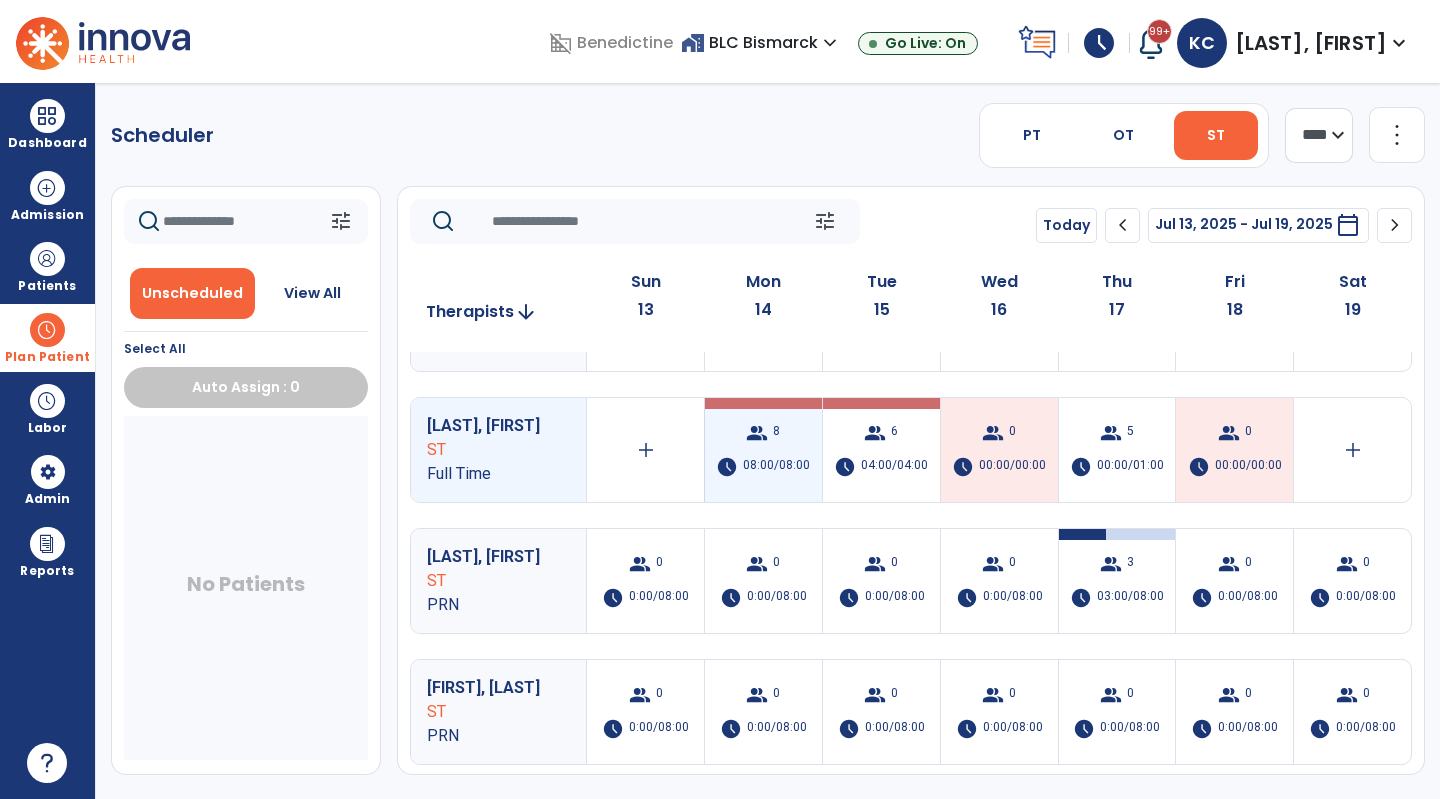 click on "group  8  schedule  08:00/08:00" at bounding box center [763, 450] 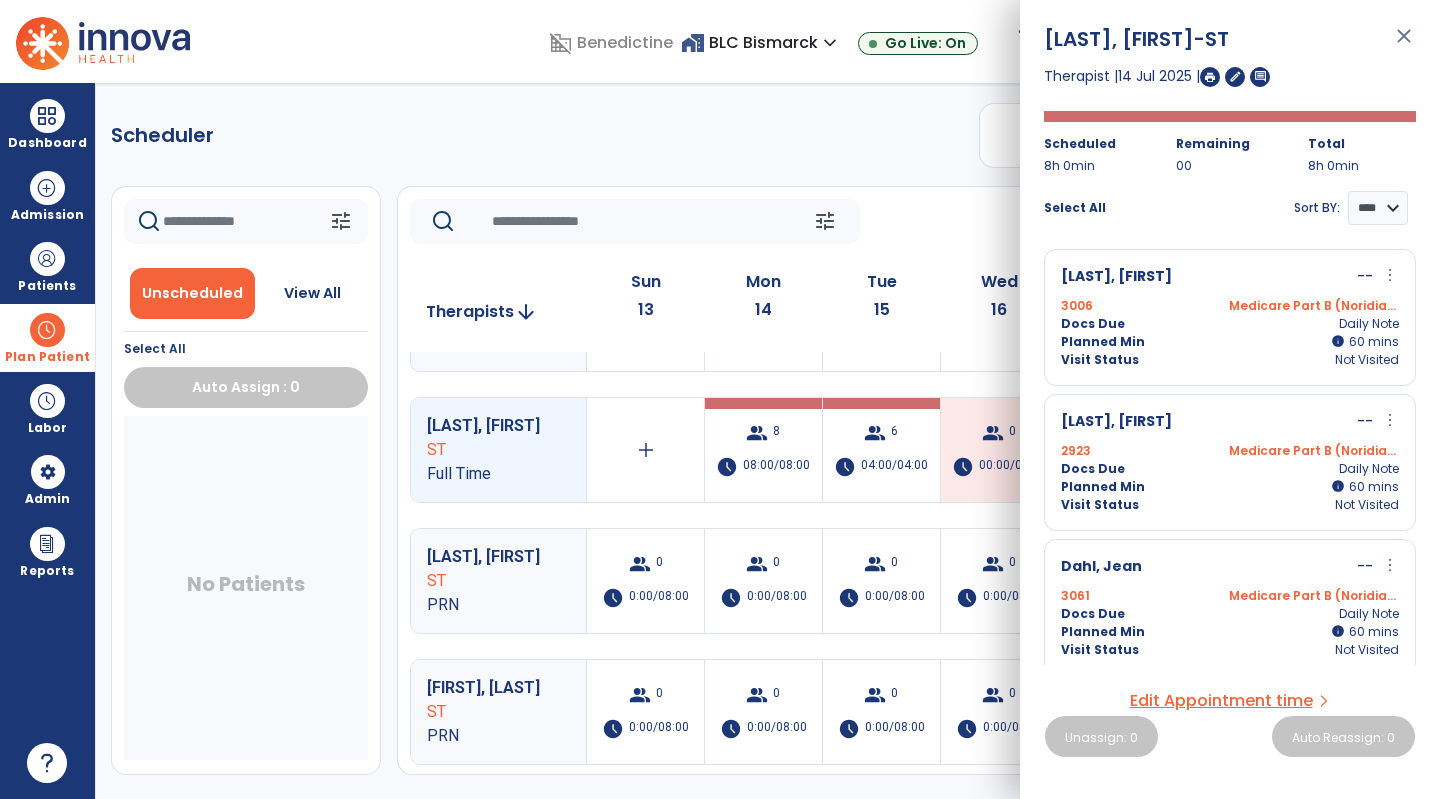 click at bounding box center [1210, 77] 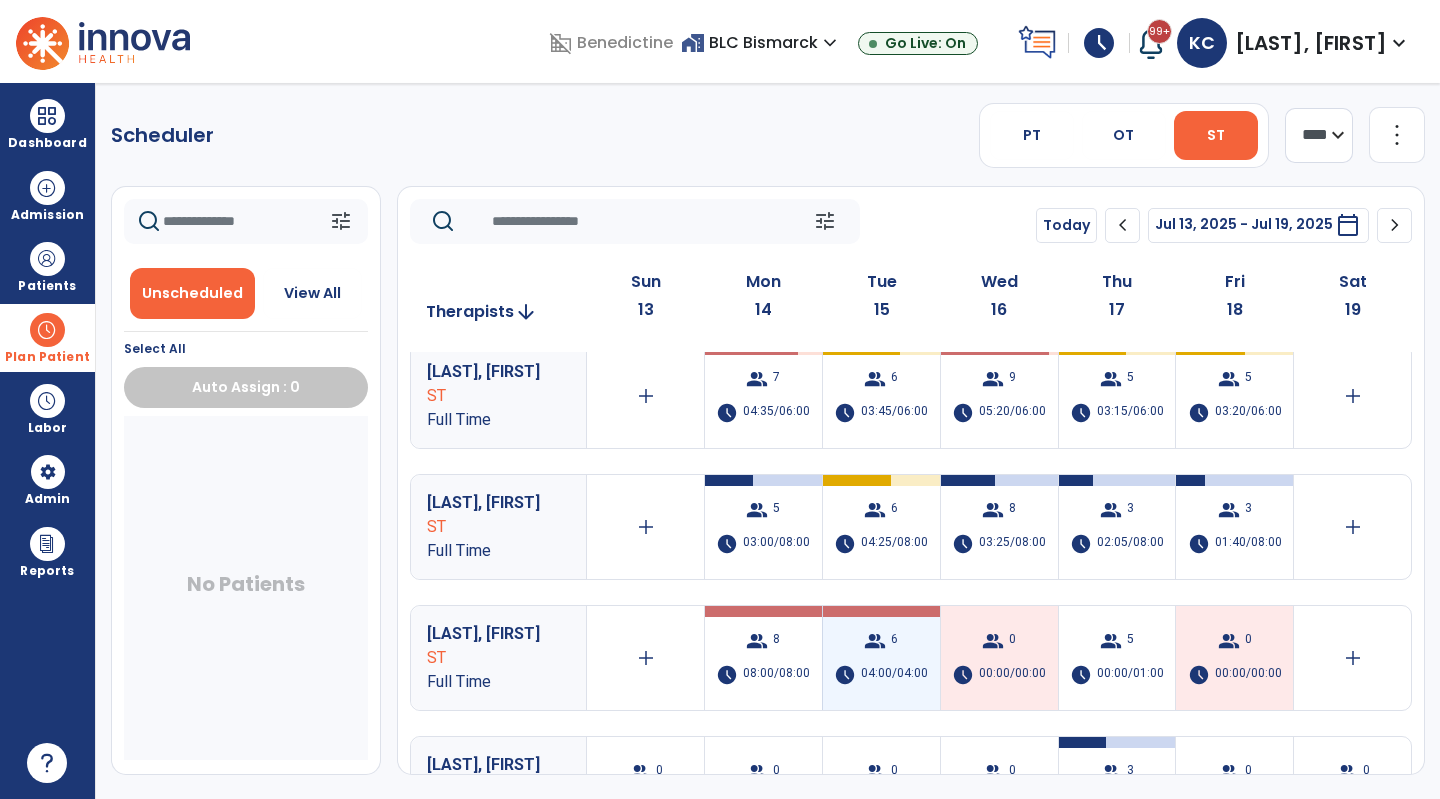 scroll, scrollTop: 0, scrollLeft: 0, axis: both 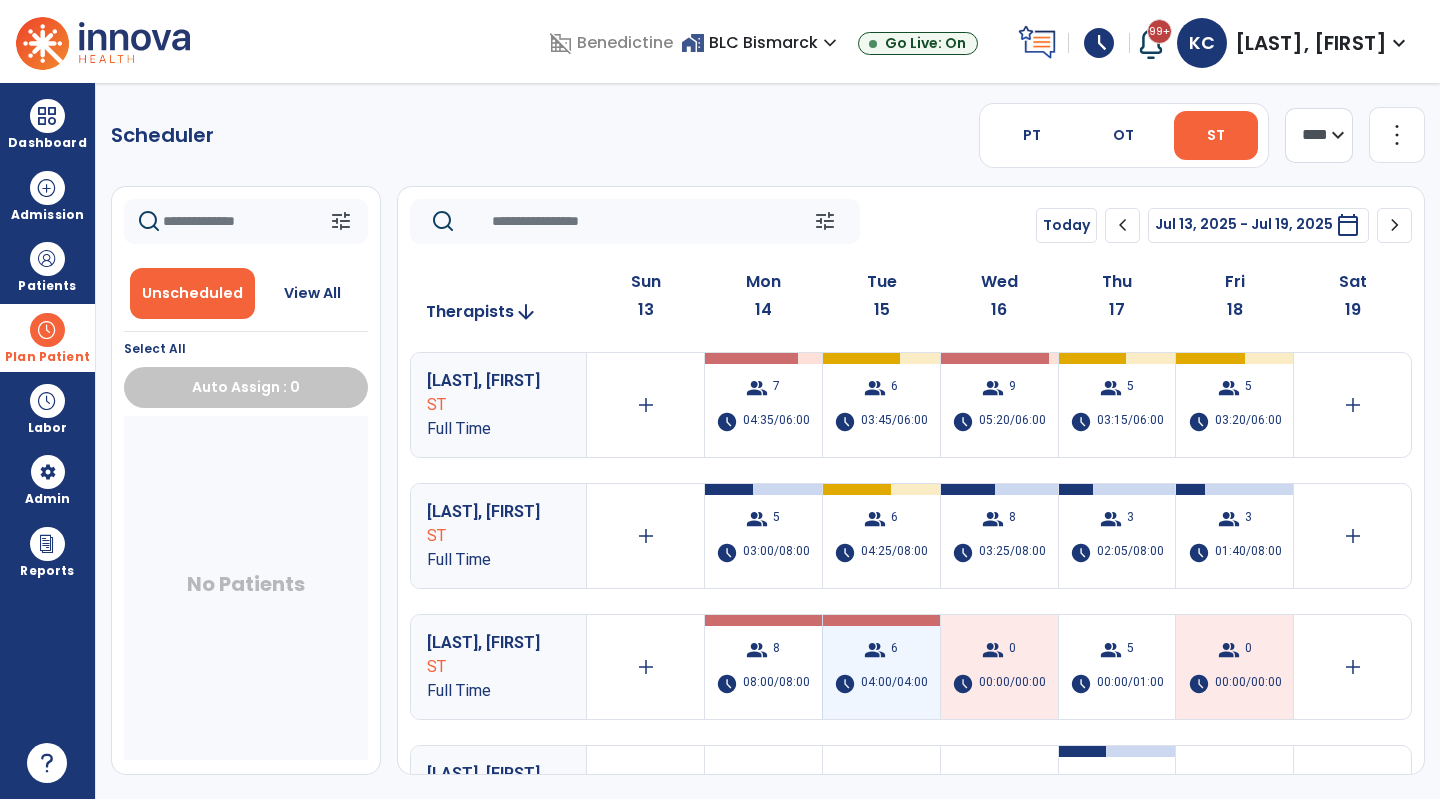 click on "group  6  schedule  04:00/04:00" at bounding box center [881, 667] 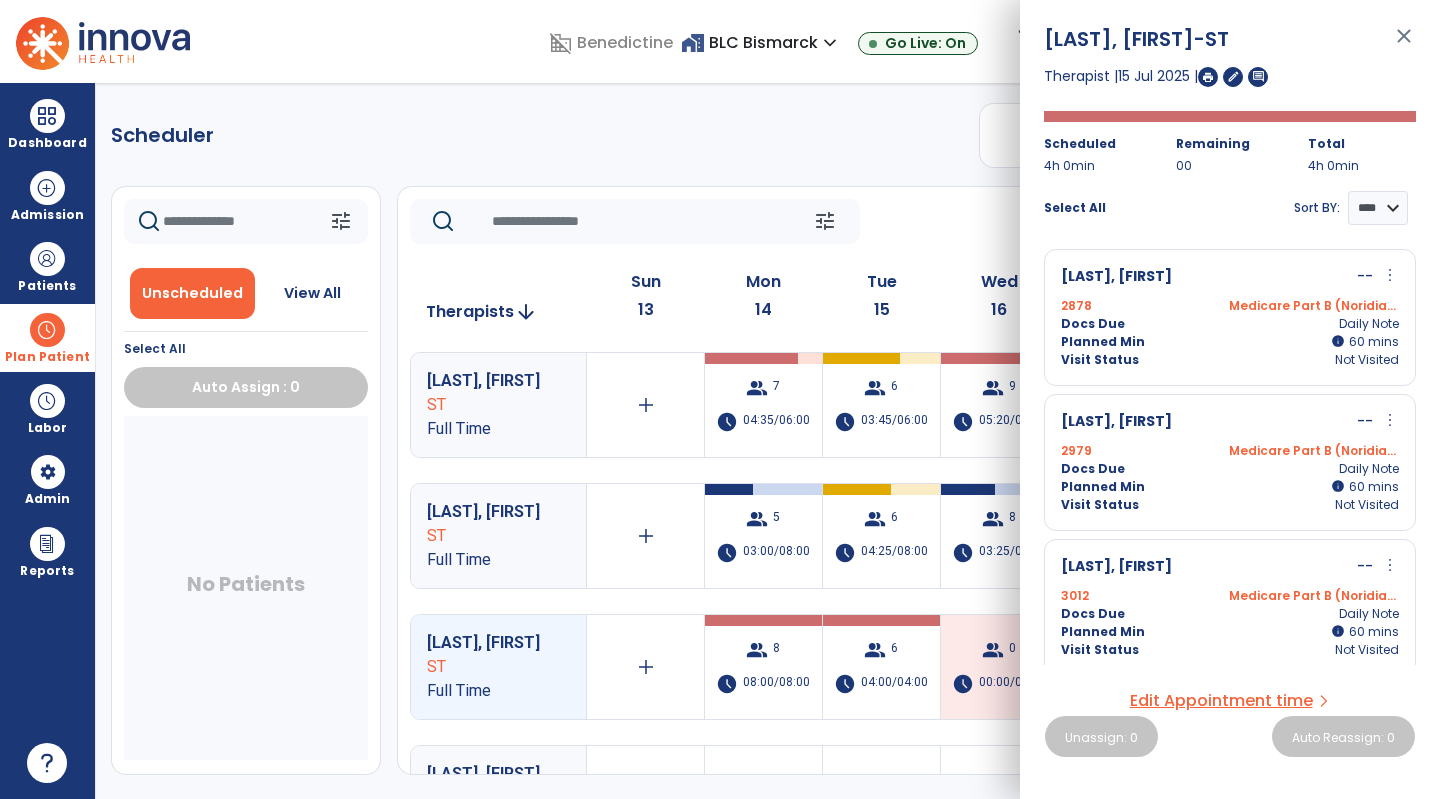 click at bounding box center [1208, 77] 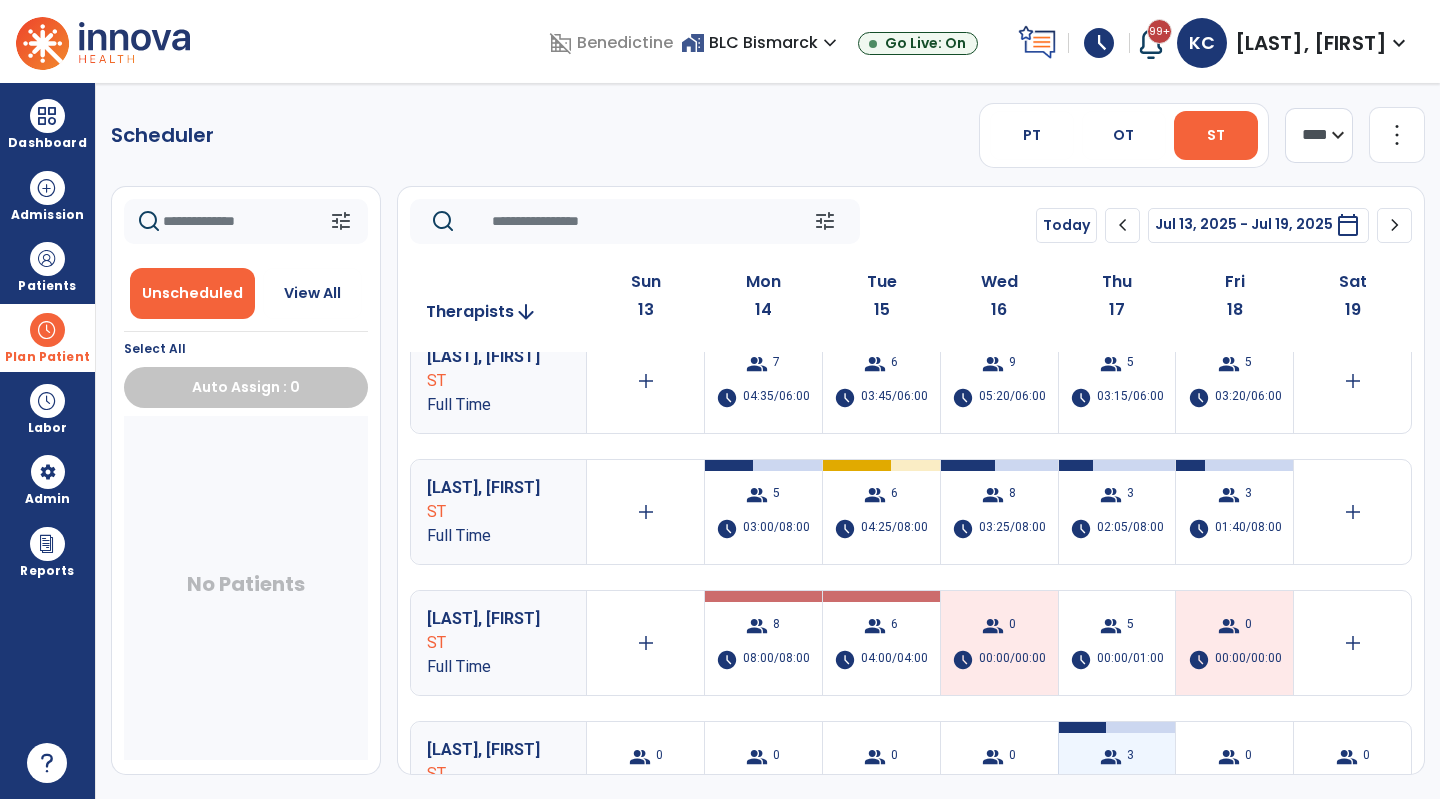 scroll, scrollTop: 0, scrollLeft: 0, axis: both 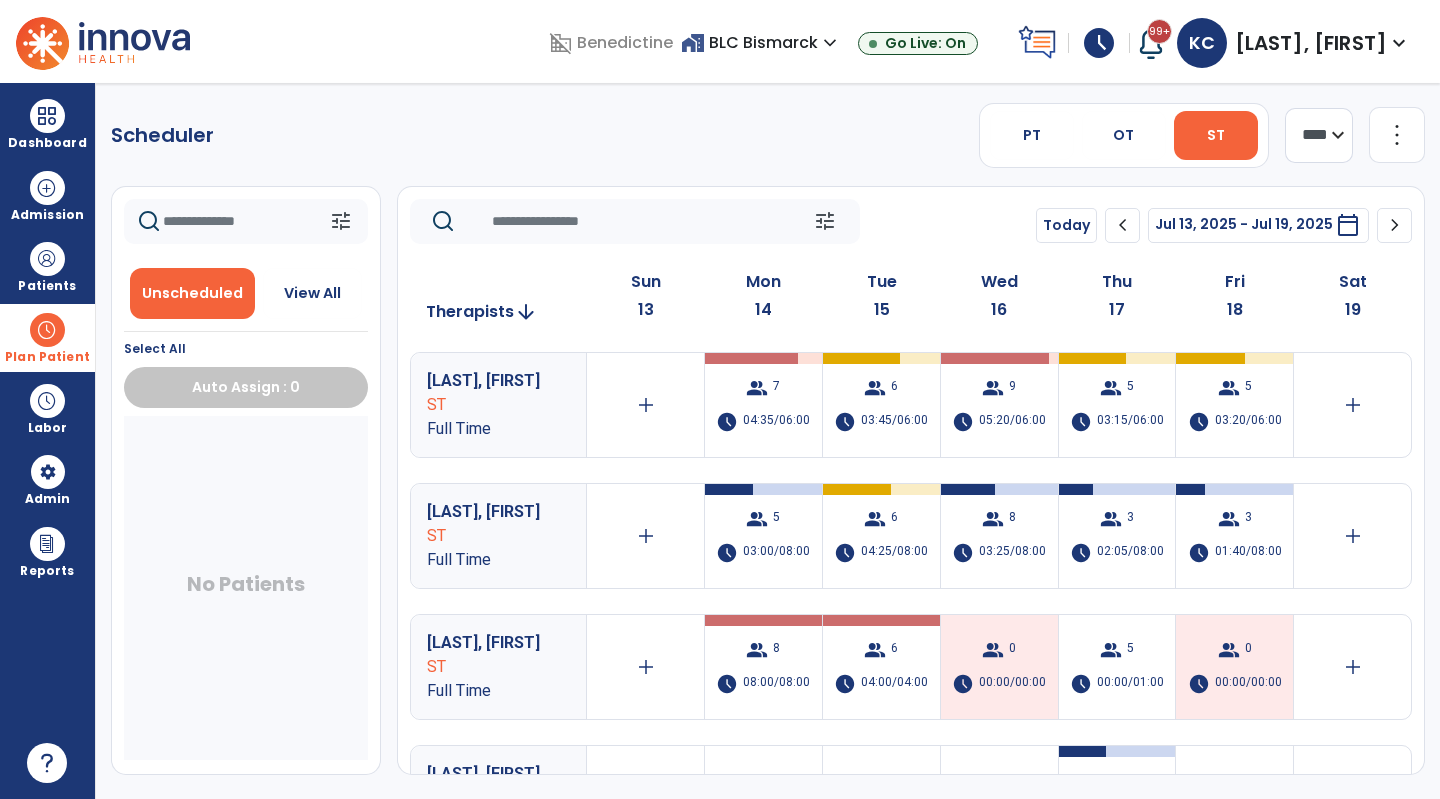 click on "chevron_right" 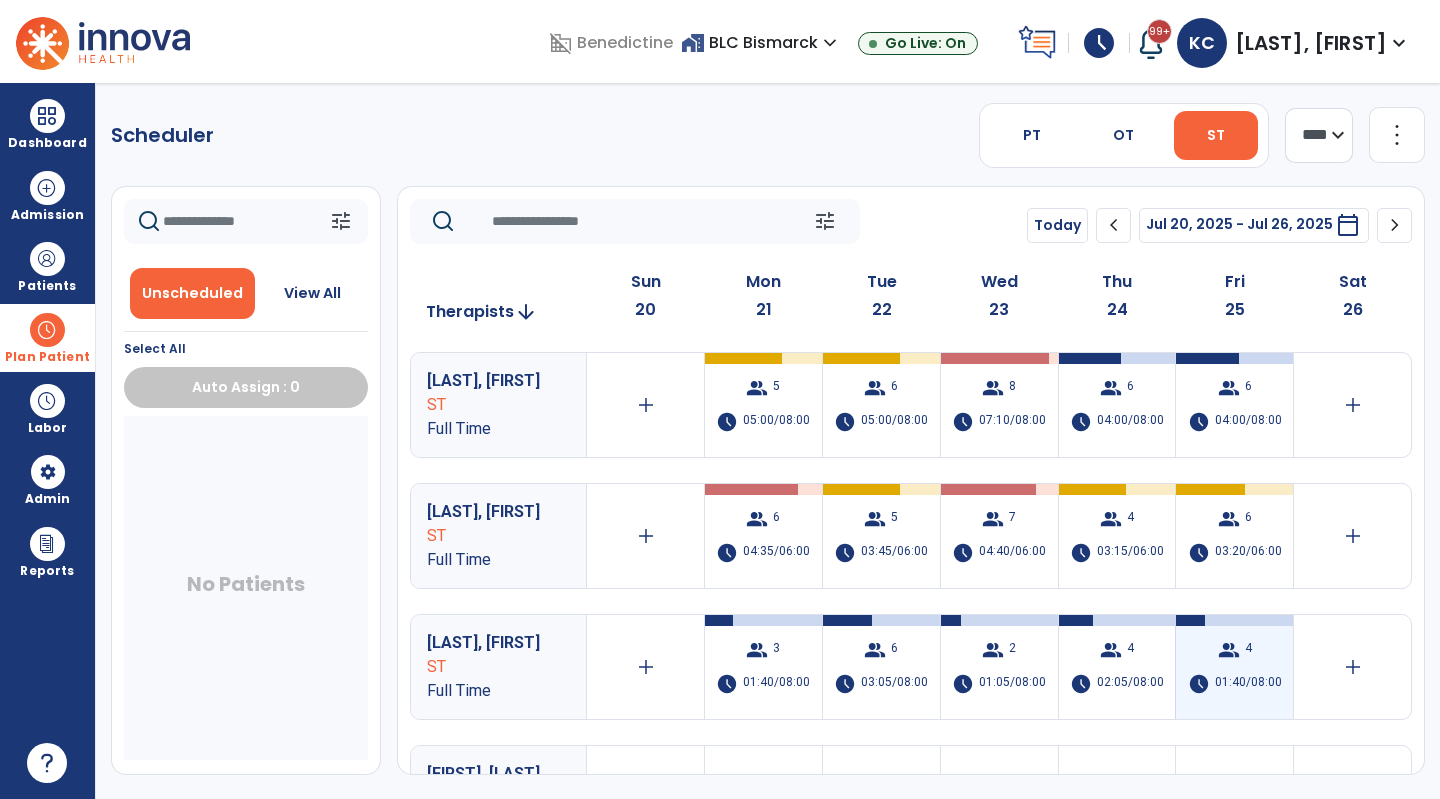 click on "group  4  schedule  01:40/08:00" at bounding box center (1234, 667) 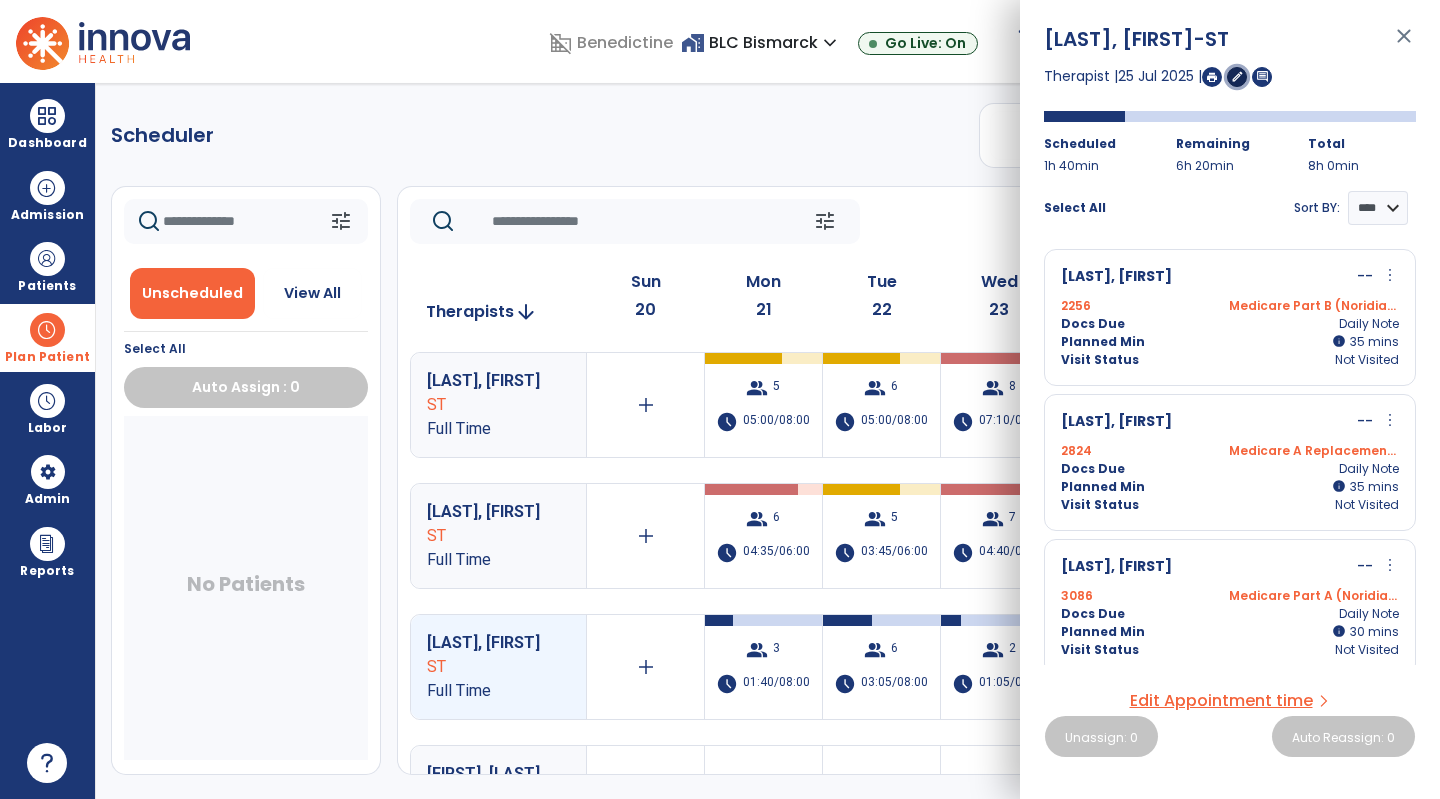 click on "edit" at bounding box center (1237, 76) 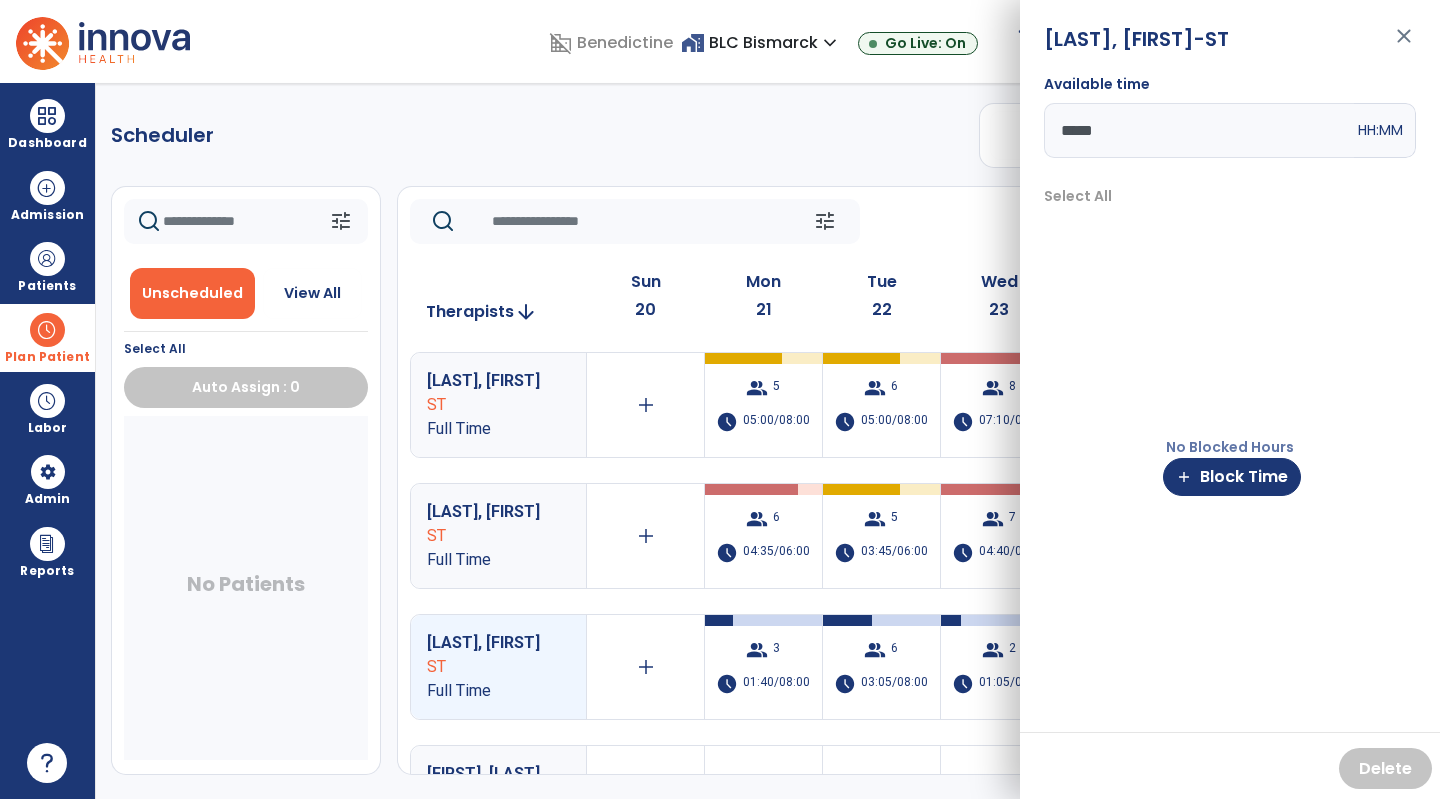 click on "*****" at bounding box center (1199, 130) 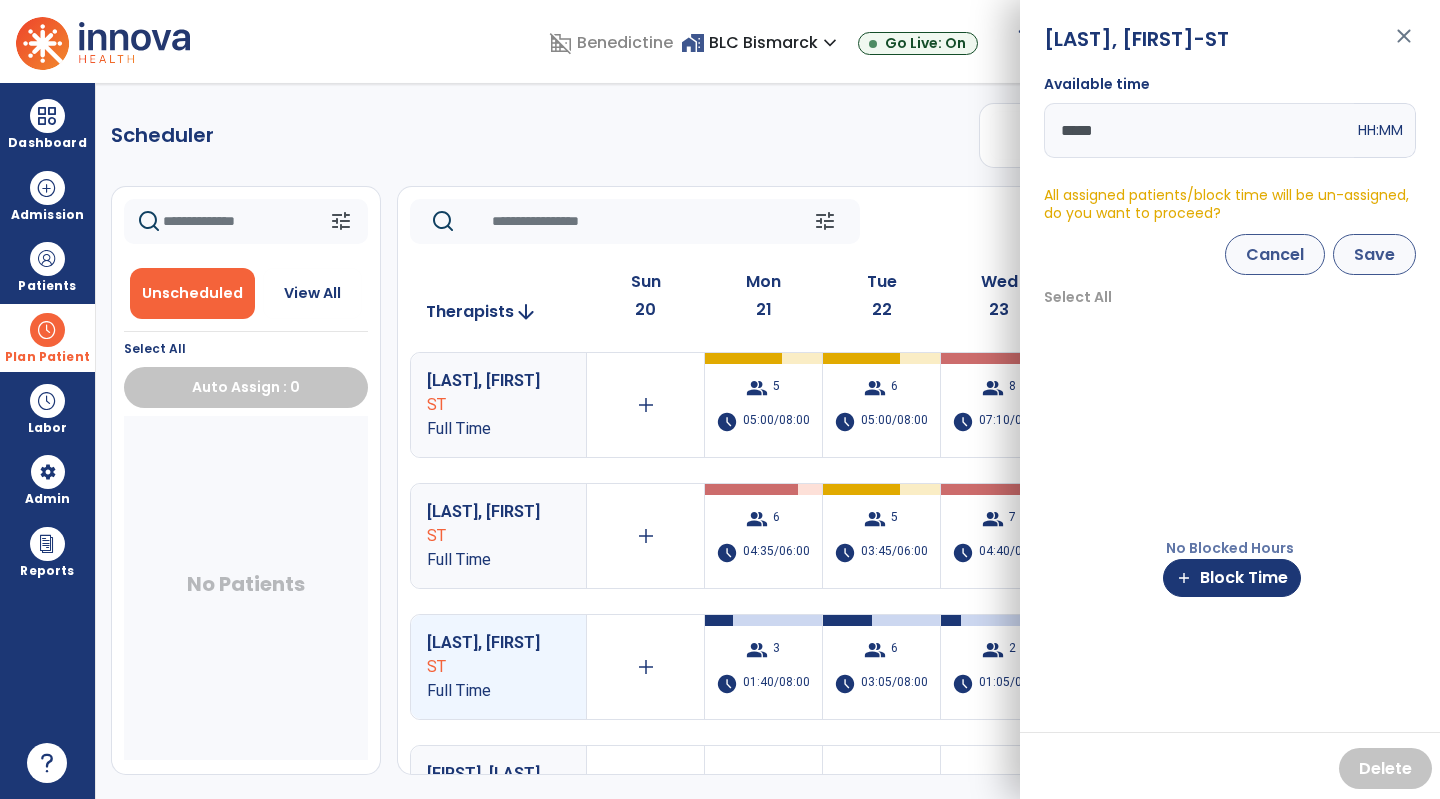 type on "*****" 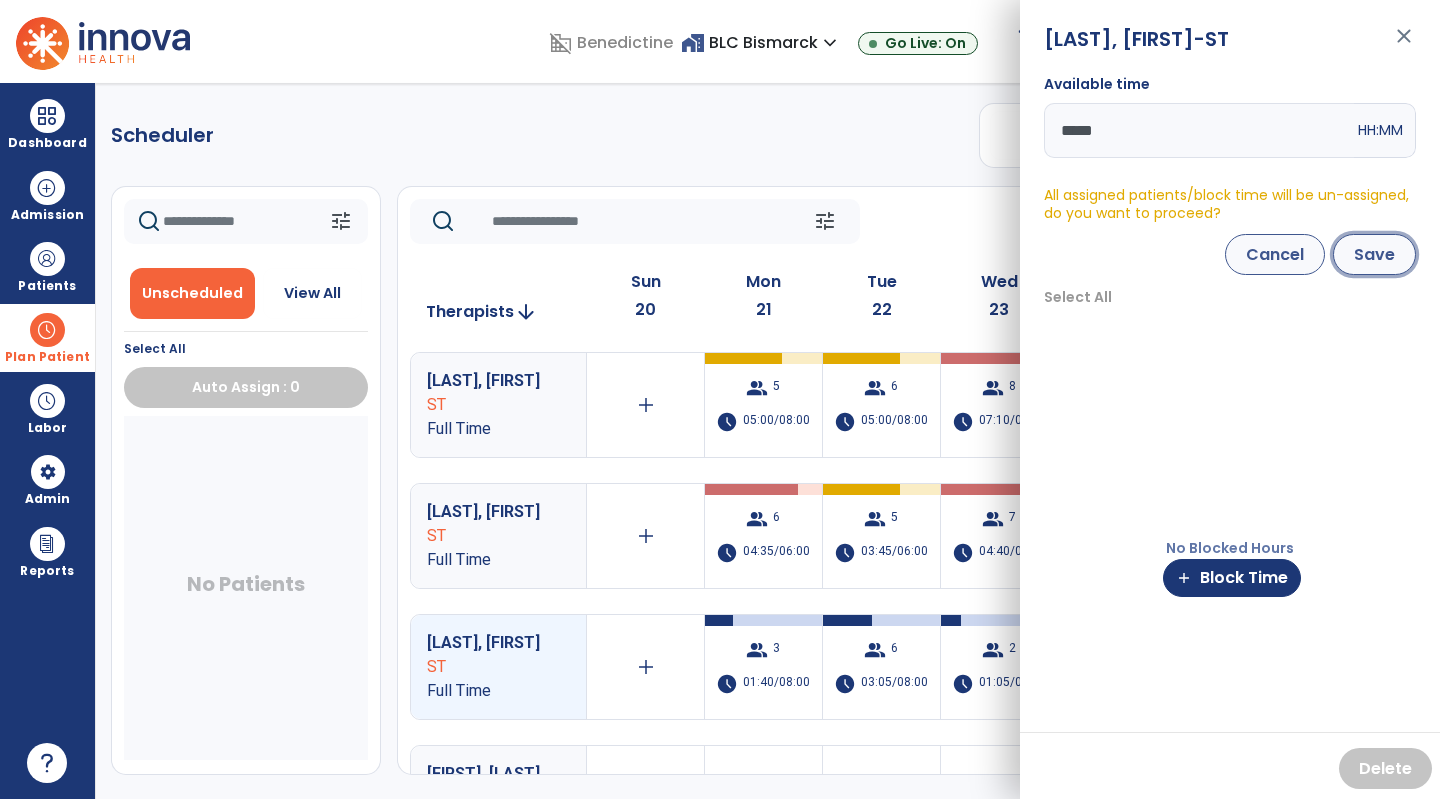 click on "Save" at bounding box center [1374, 254] 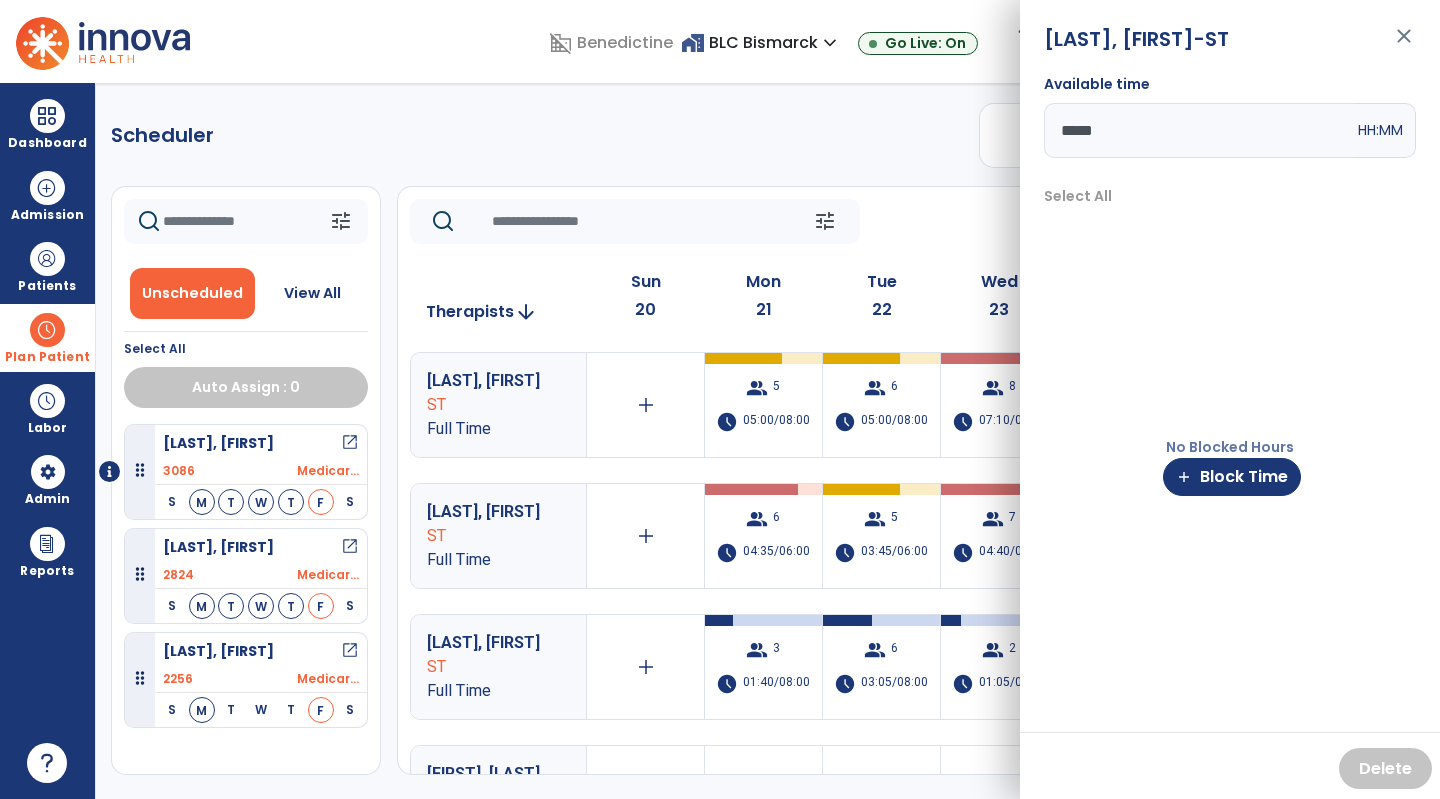 click on "Scheduler   PT   OT   ST  **** *** more_vert  Manage Labor   View All Therapists   Print" 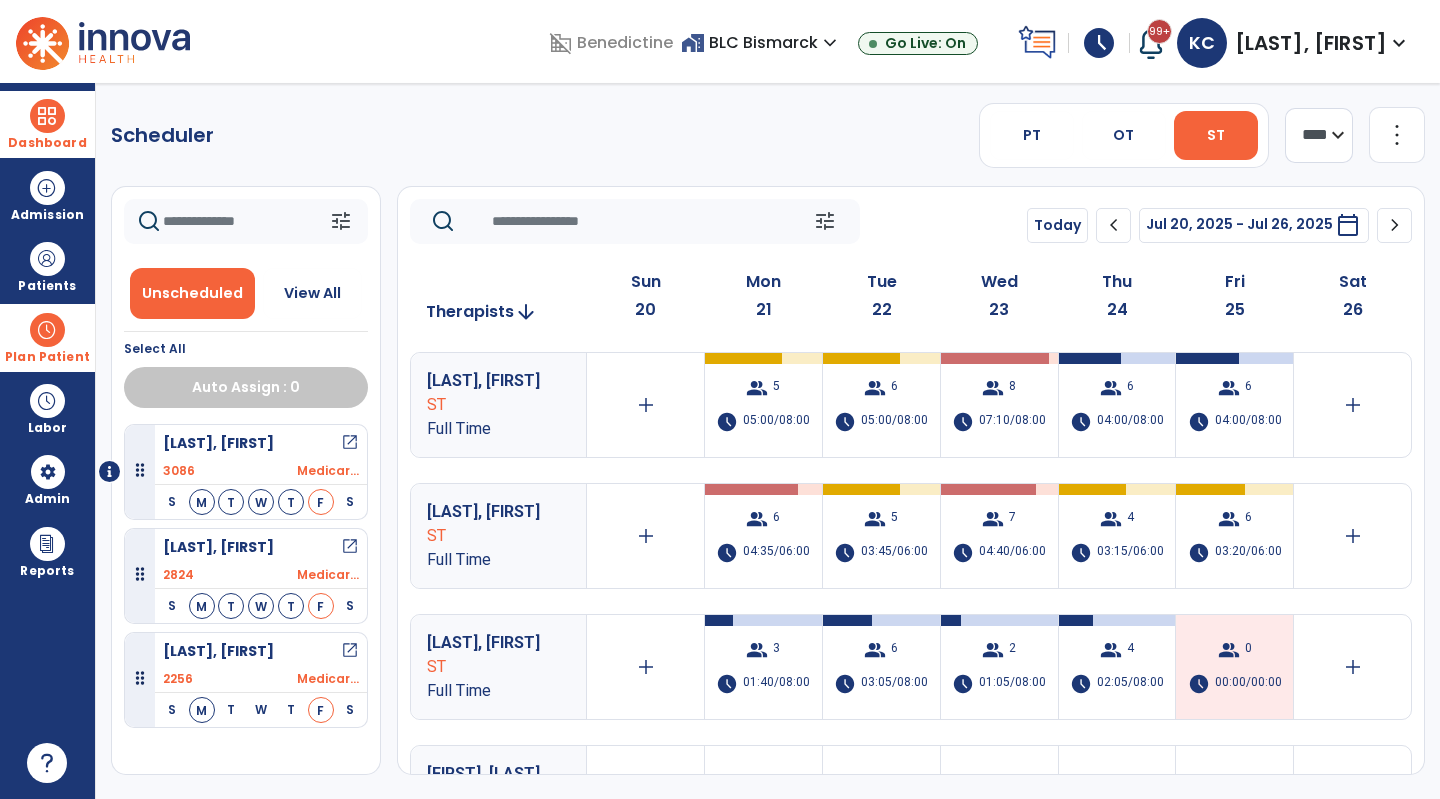 click at bounding box center (47, 116) 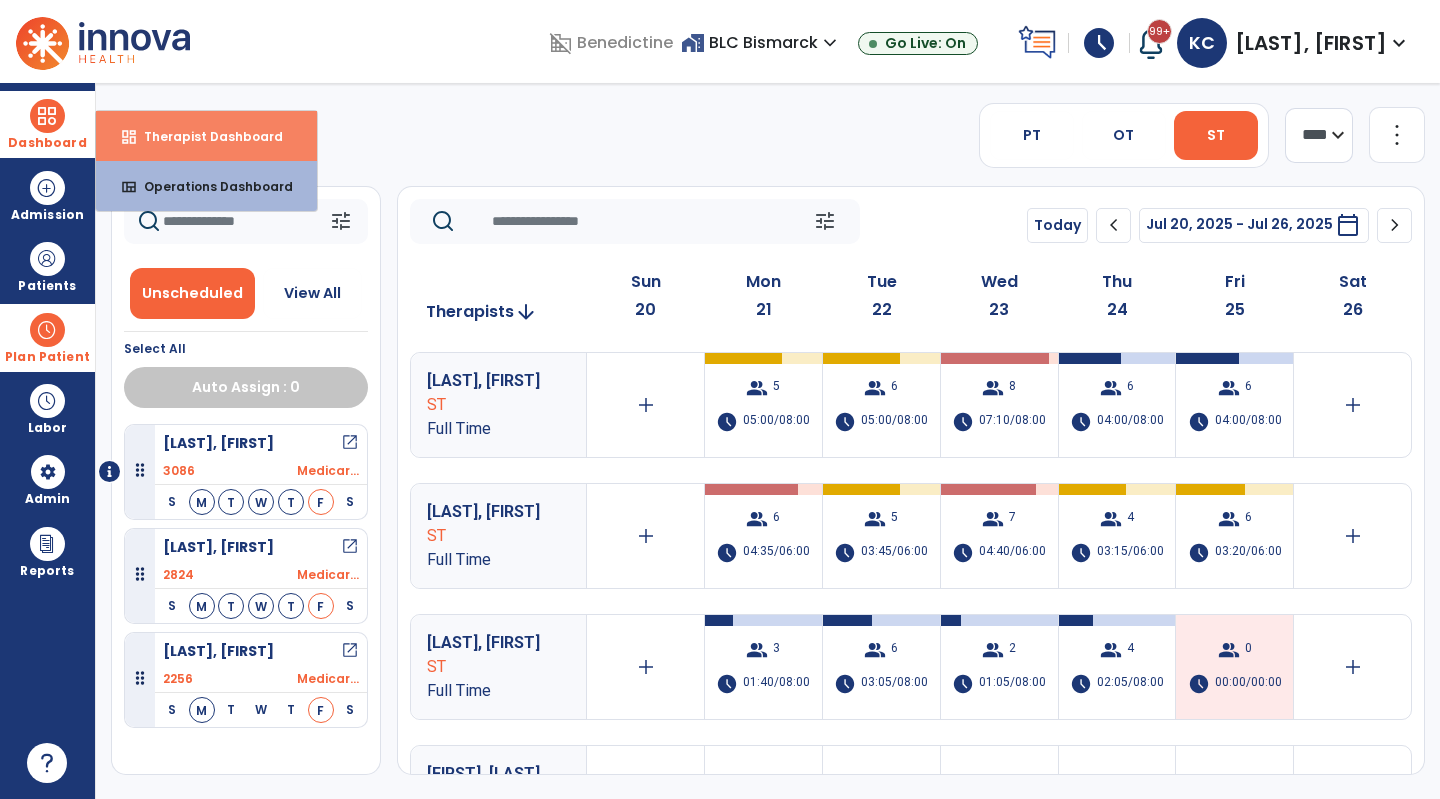 click on "Therapist Dashboard" at bounding box center (205, 136) 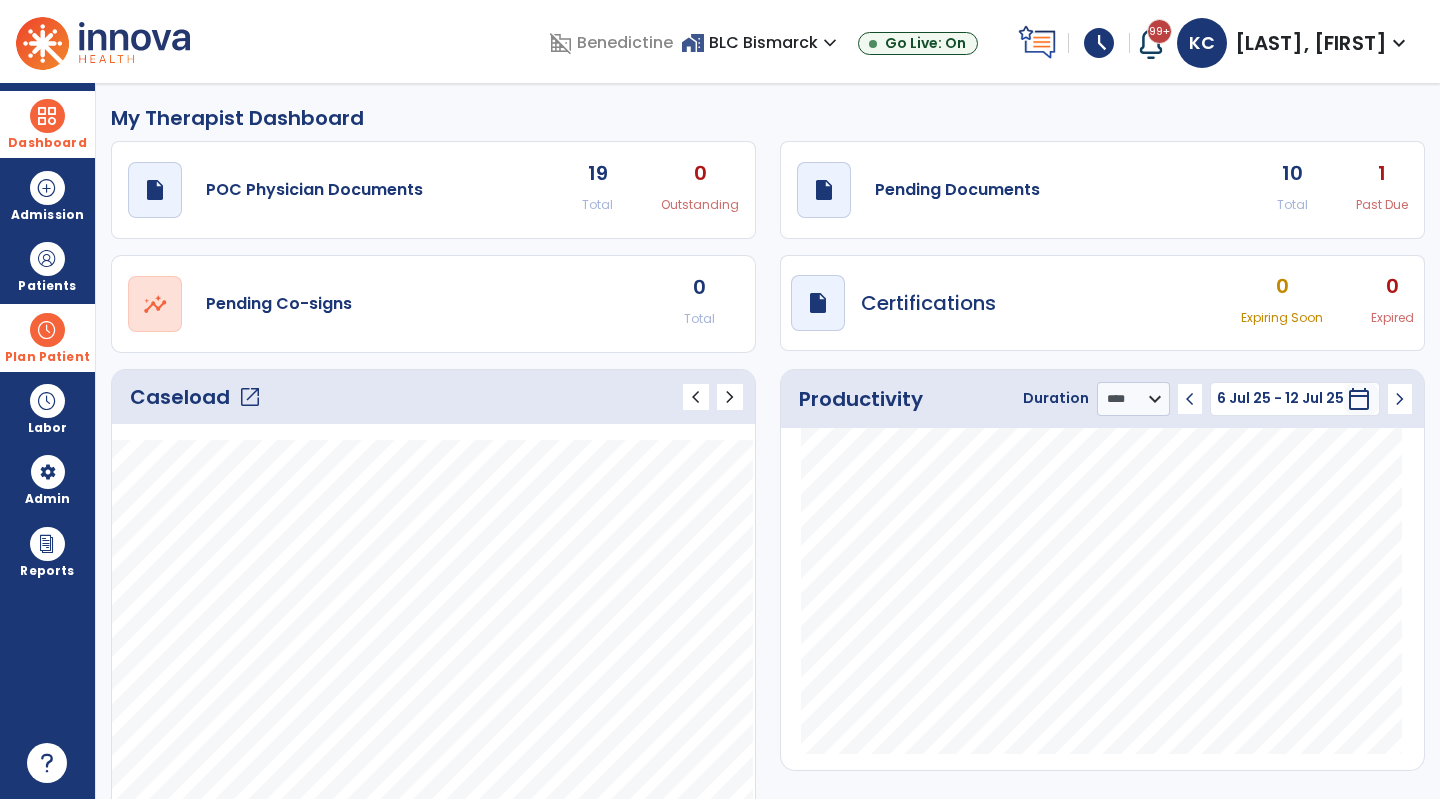 click on "draft   open_in_new  Pending Documents 10 Total 1 Past Due" 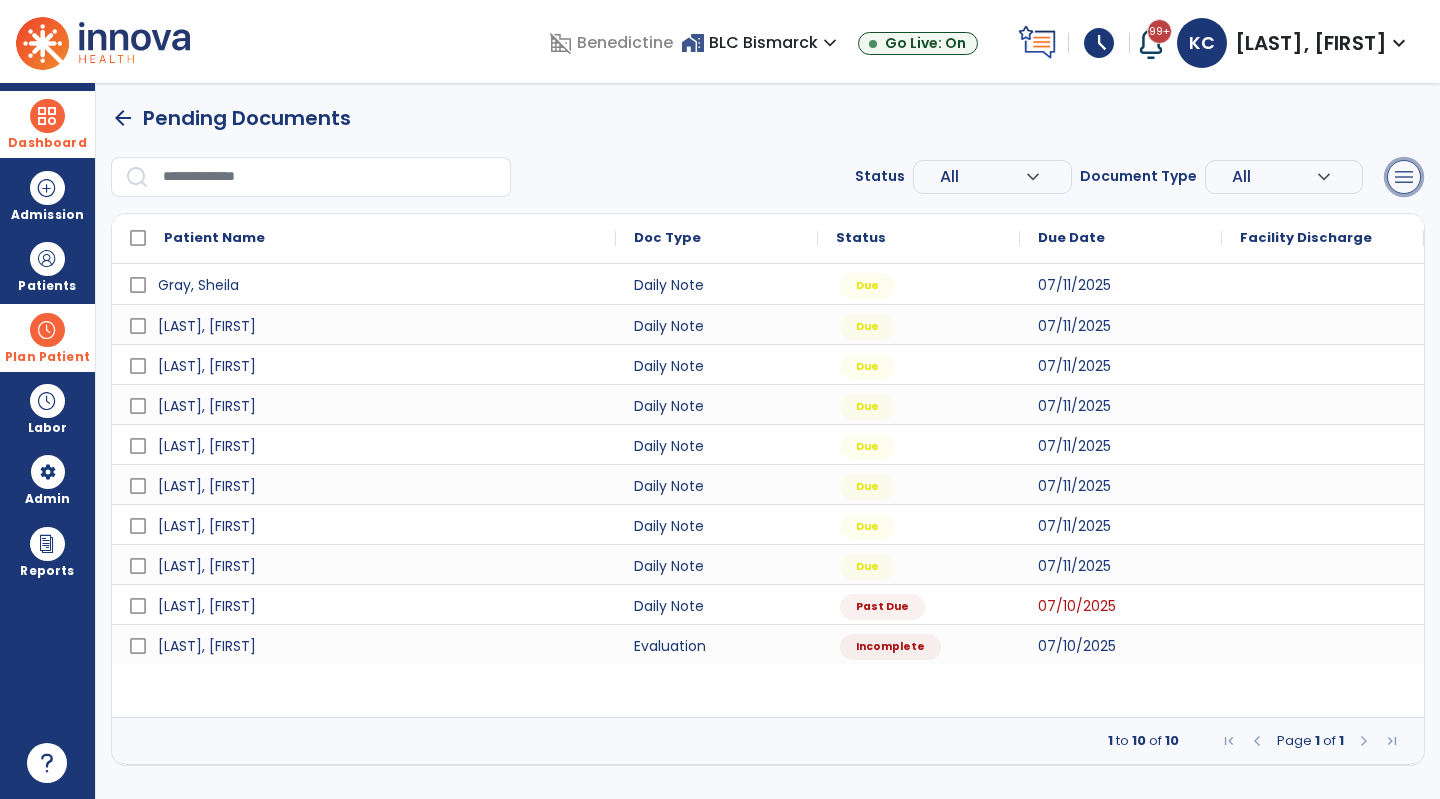 click on "menu" at bounding box center [1404, 177] 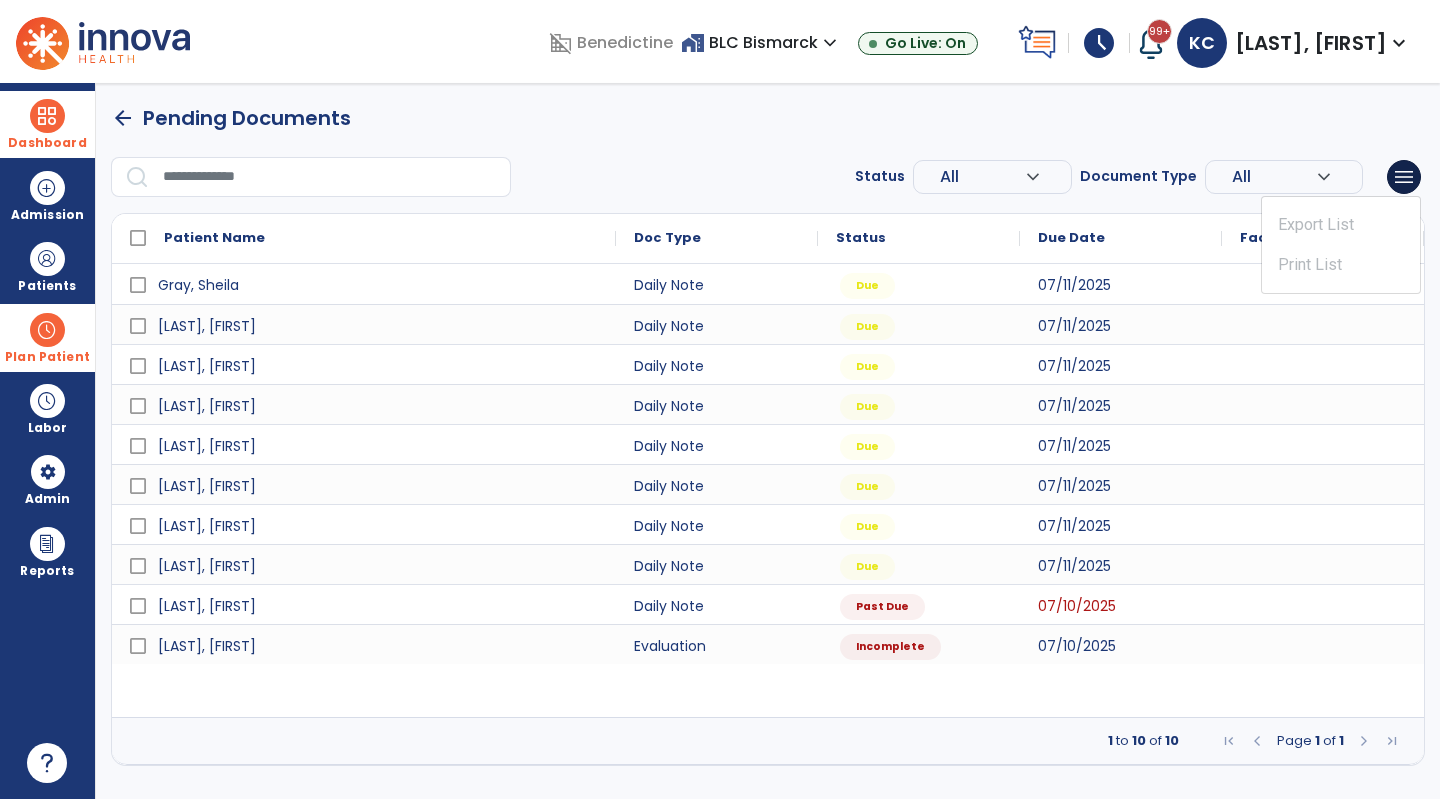 click on "arrow_back   Pending Documents" at bounding box center [768, 118] 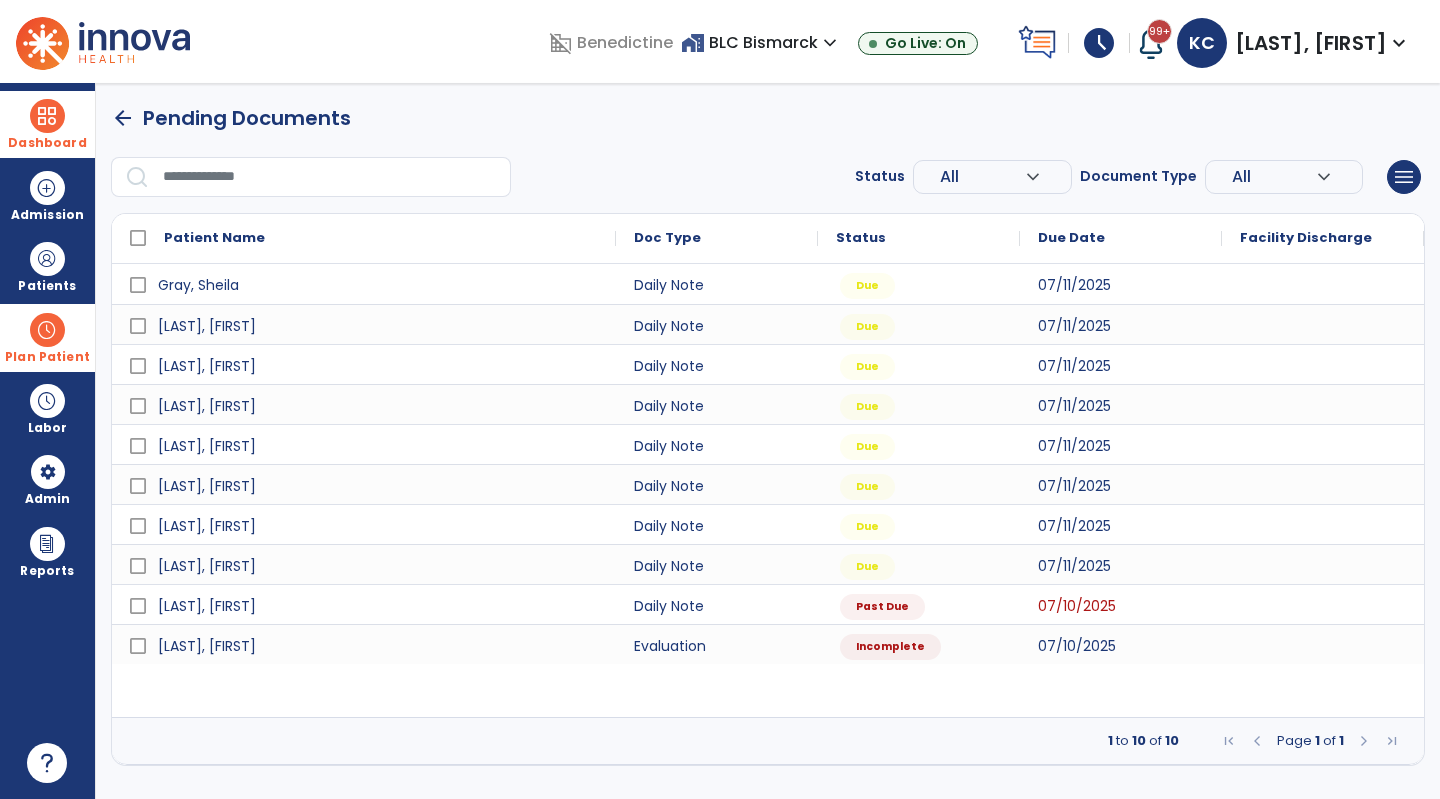 click at bounding box center (47, 330) 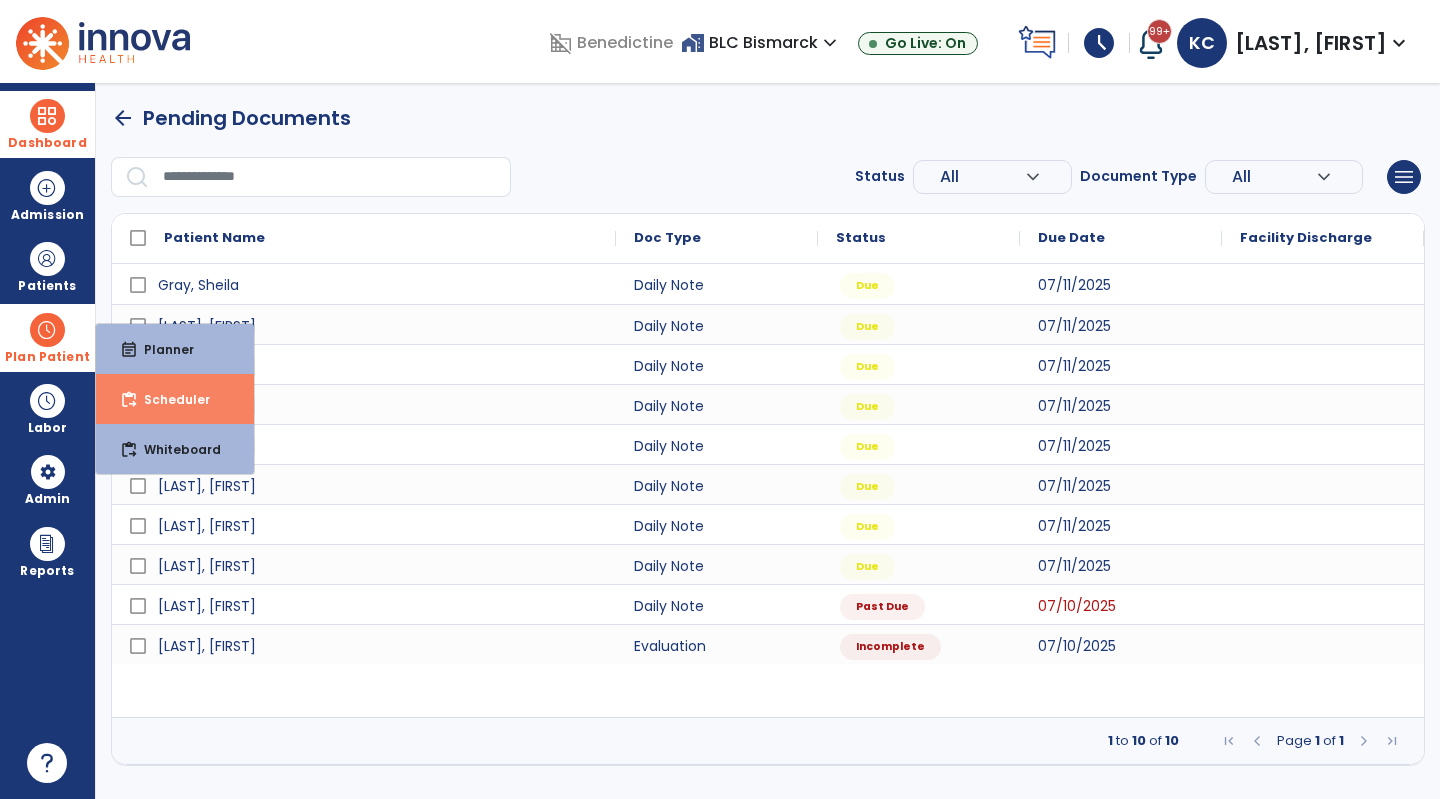 click on "Scheduler" at bounding box center [169, 399] 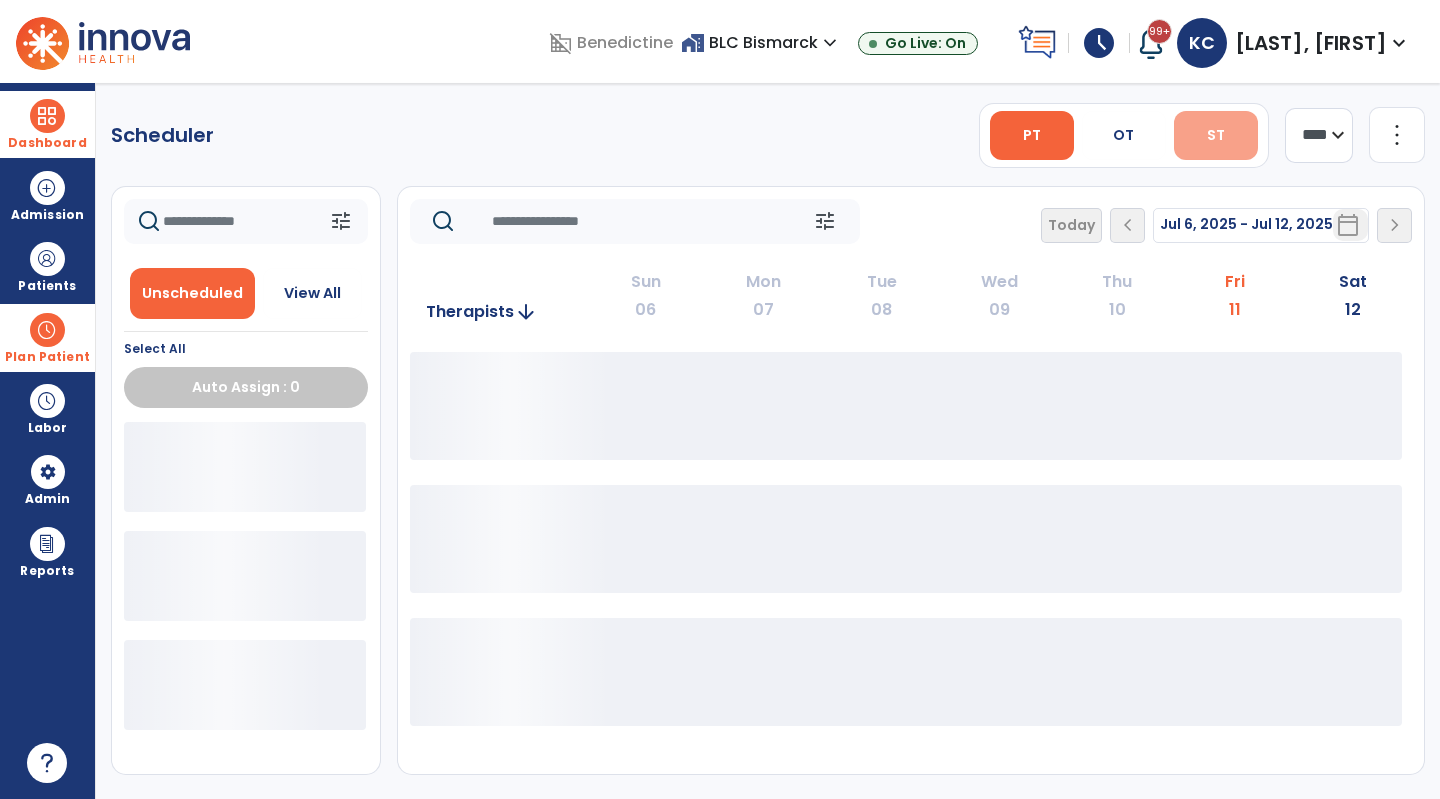click on "ST" at bounding box center [1216, 135] 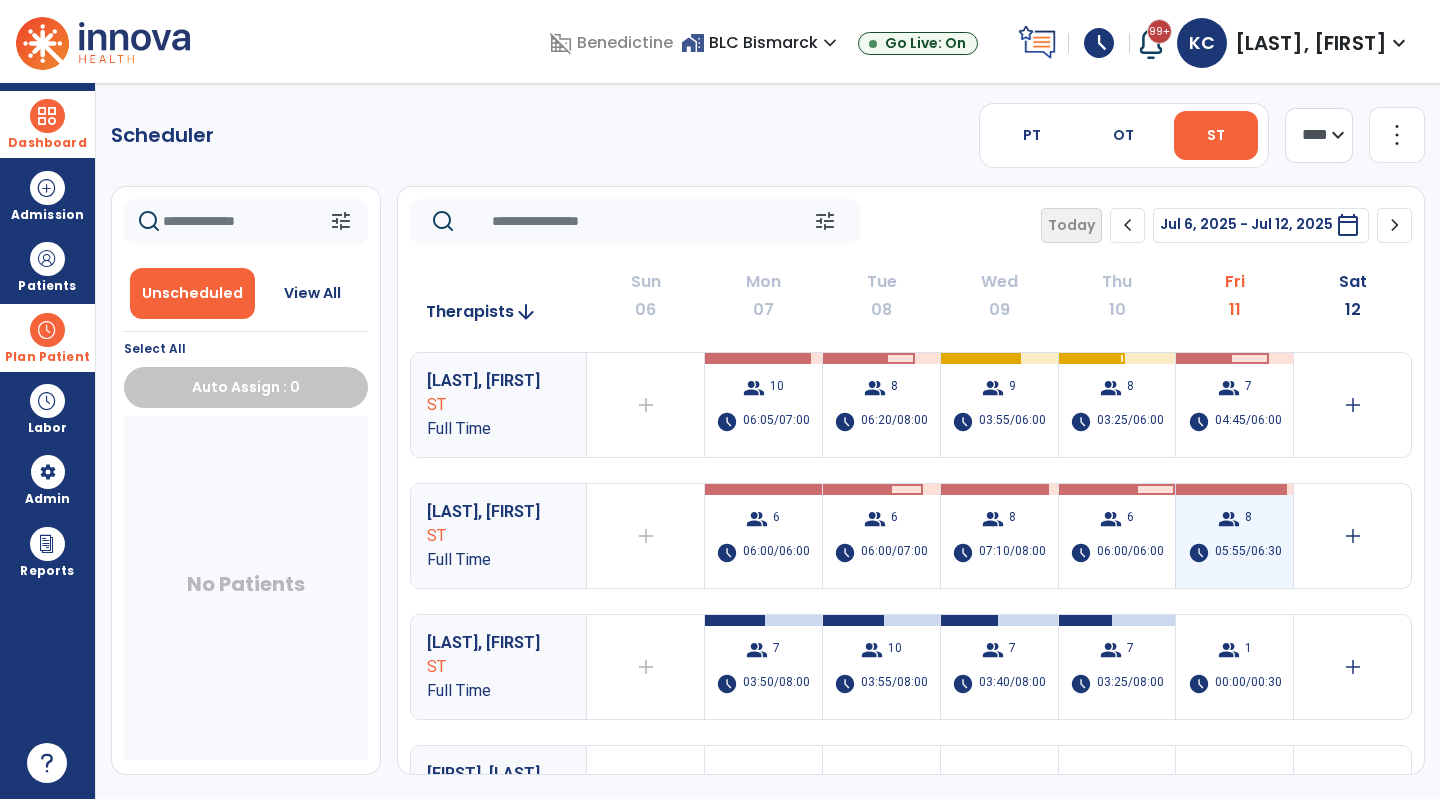 click on "group  8  schedule  05:55/06:30" at bounding box center (1234, 536) 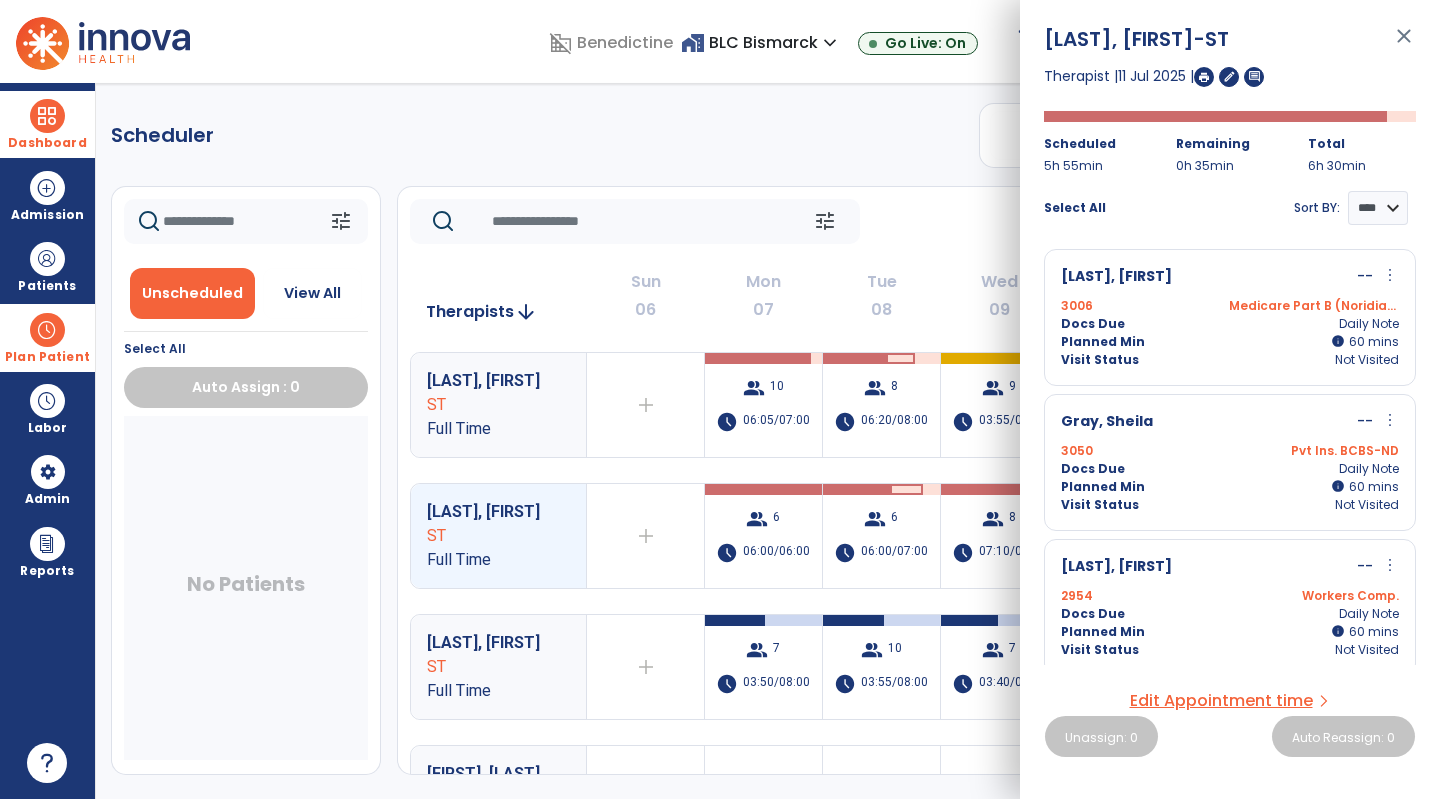 click at bounding box center [1204, 77] 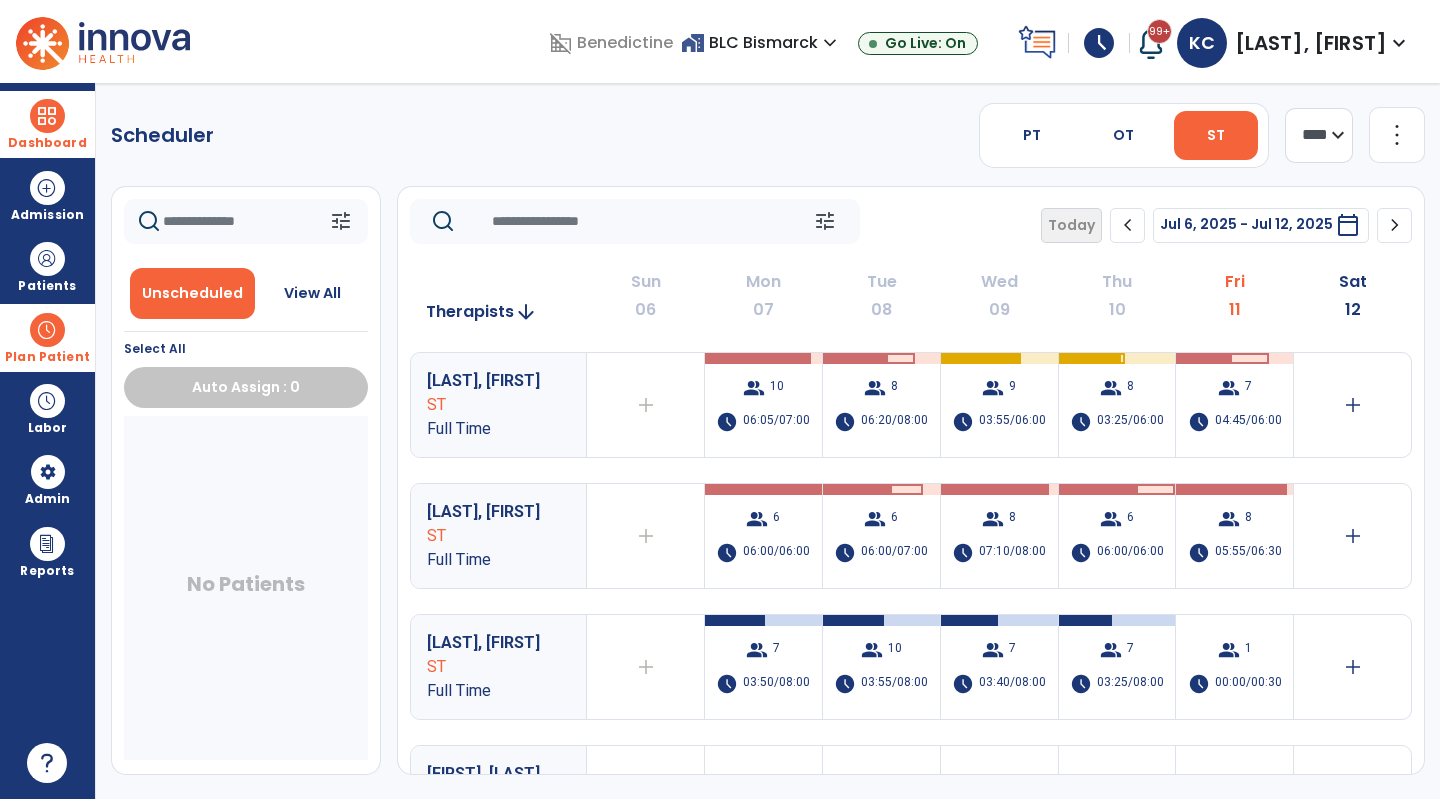 click on "chevron_right" 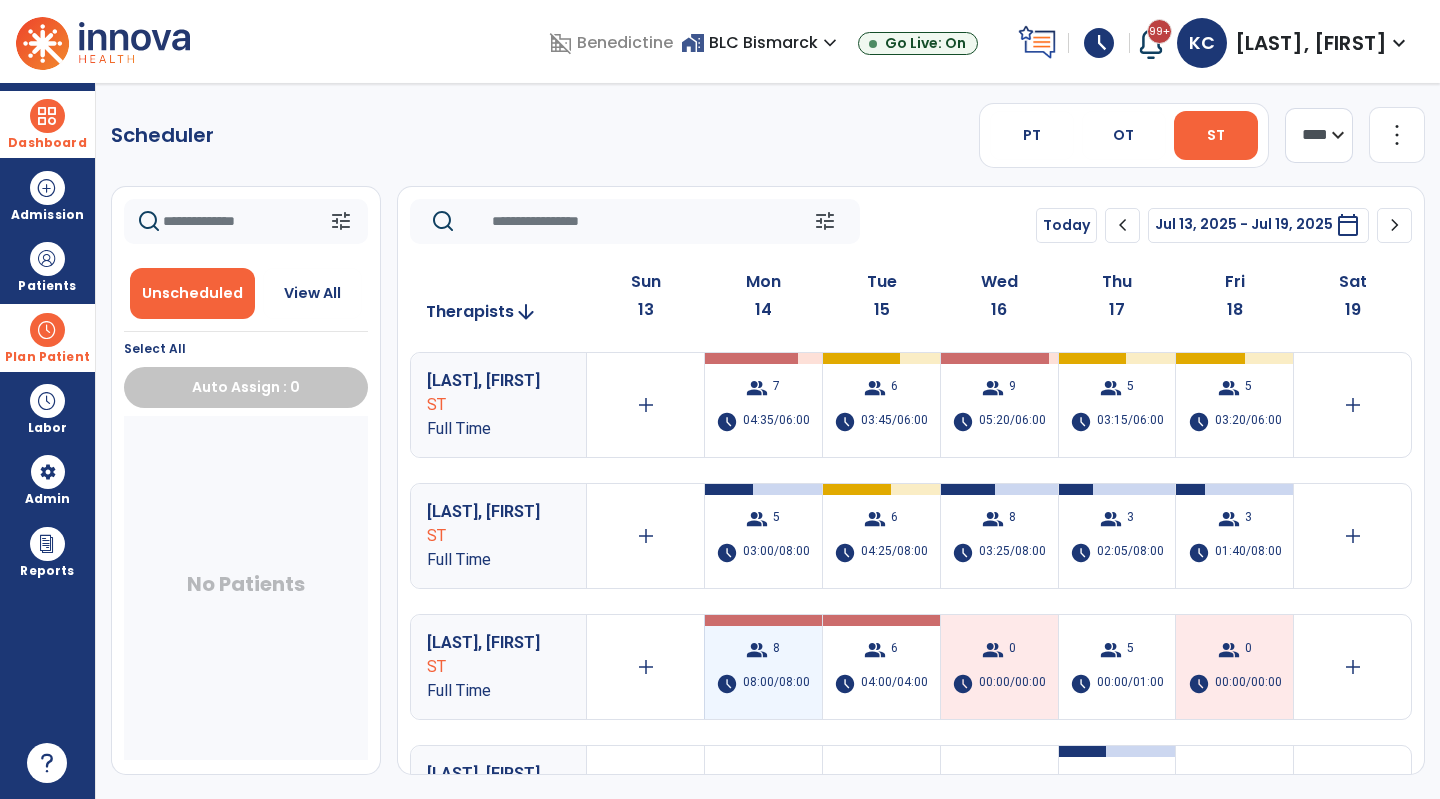 click on "group  8  schedule  08:00/08:00" at bounding box center [763, 667] 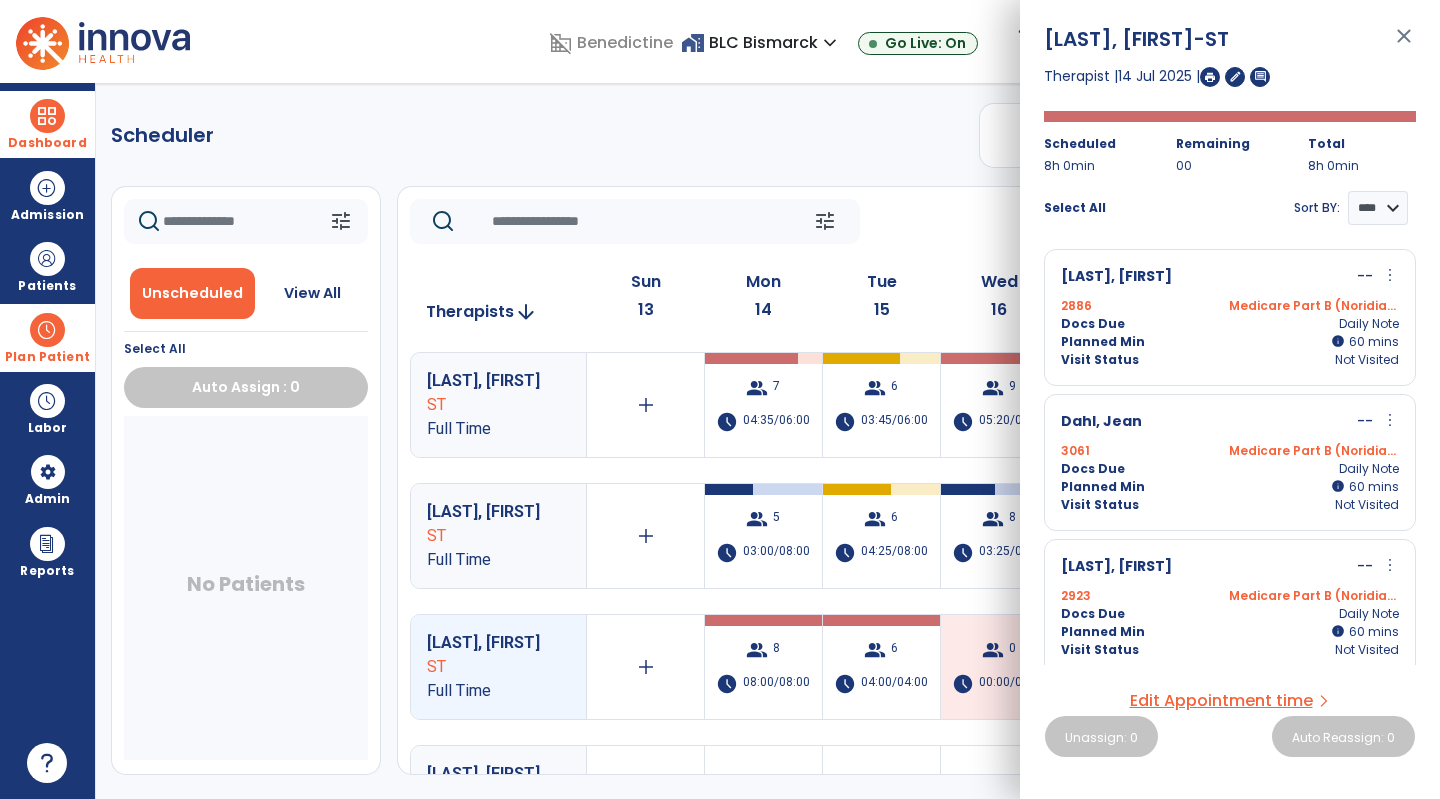 click at bounding box center (1210, 77) 